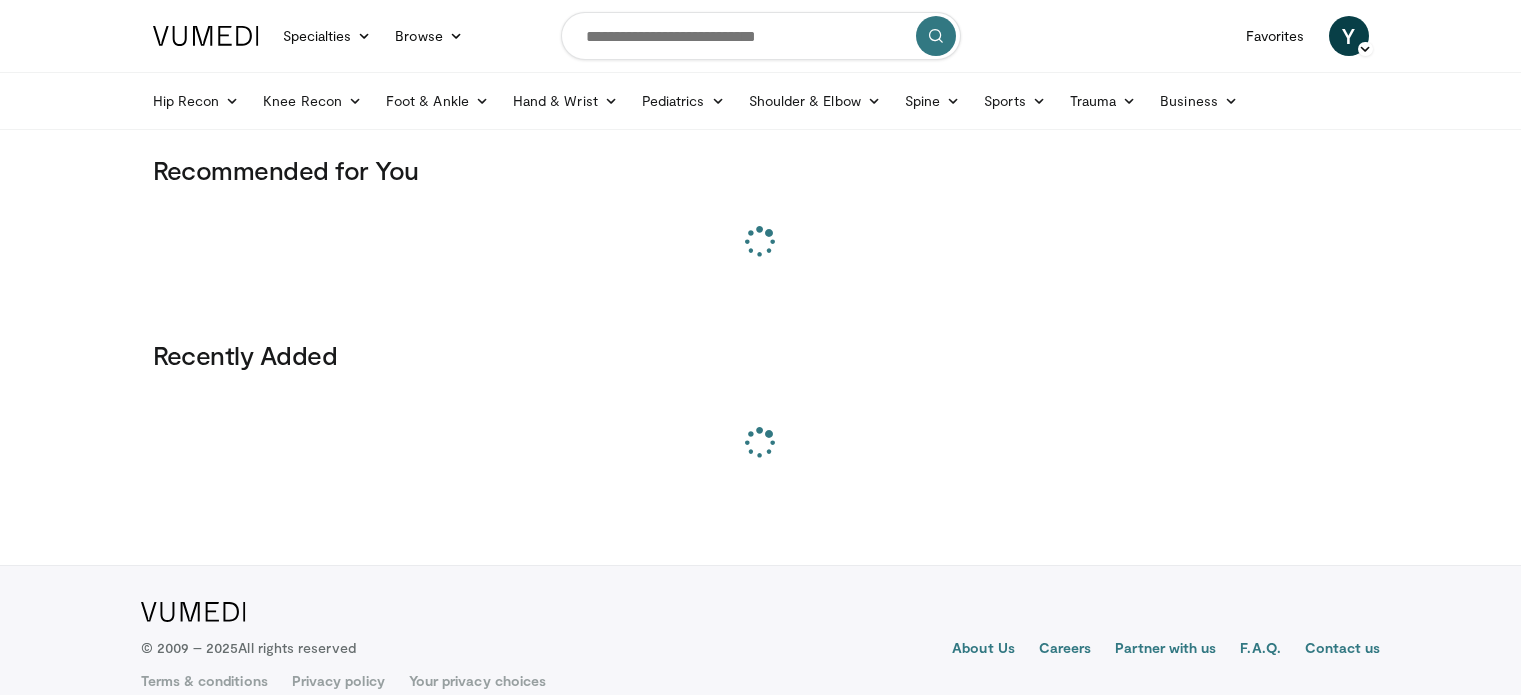 scroll, scrollTop: 0, scrollLeft: 0, axis: both 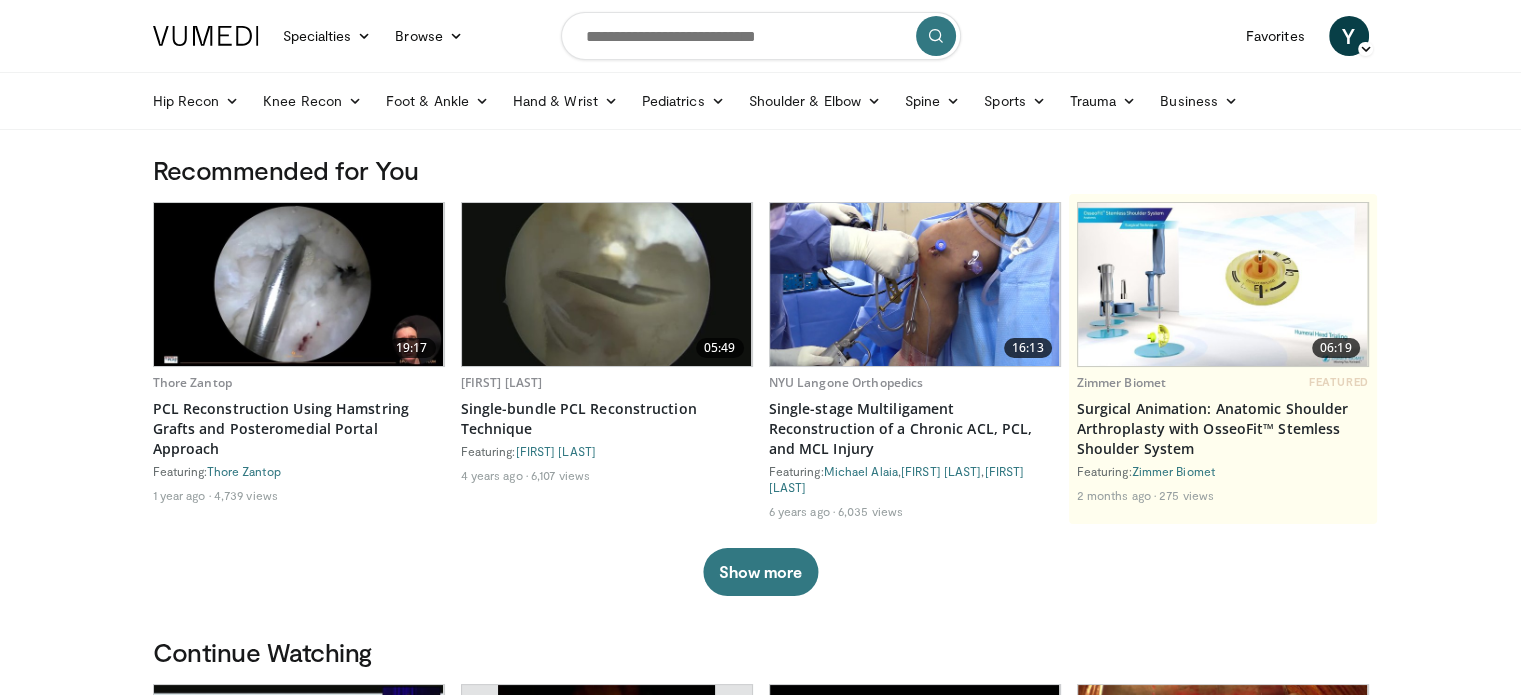 click at bounding box center (761, 36) 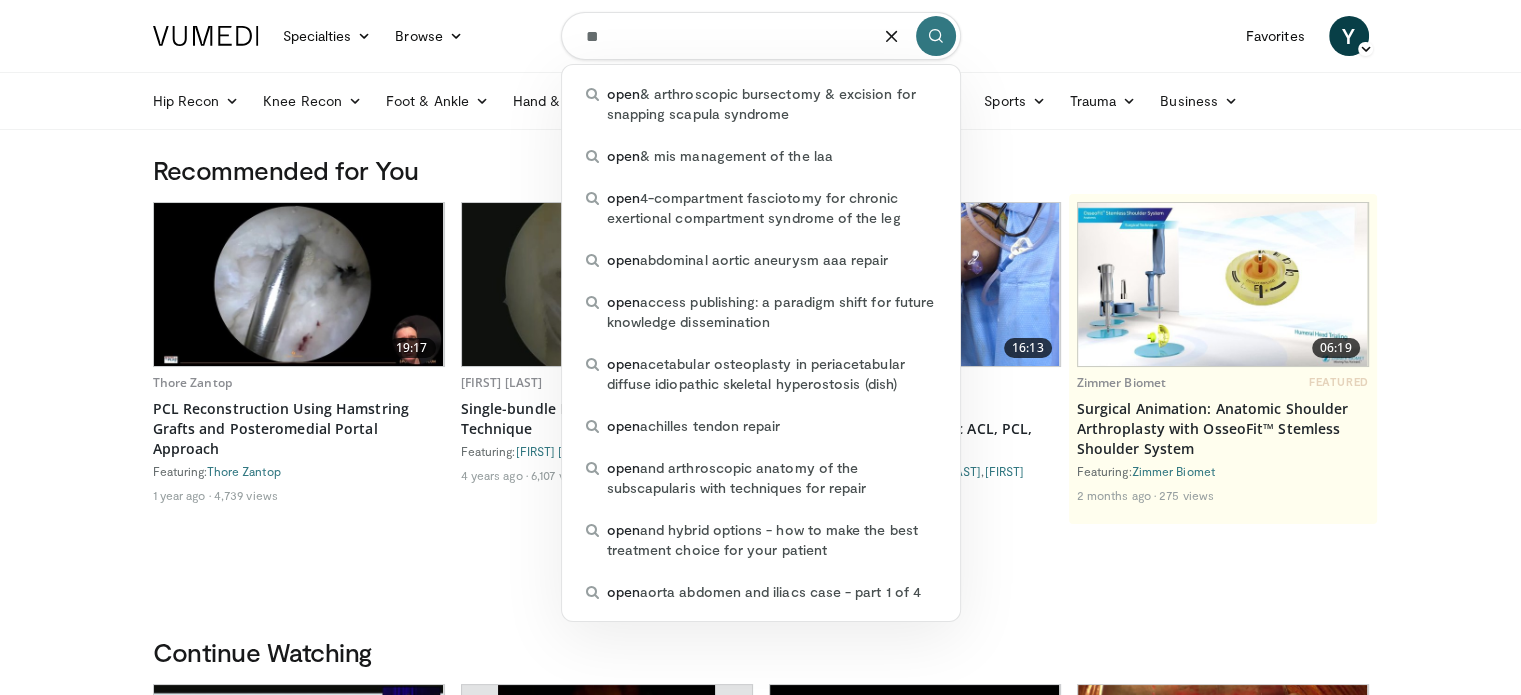 type on "*" 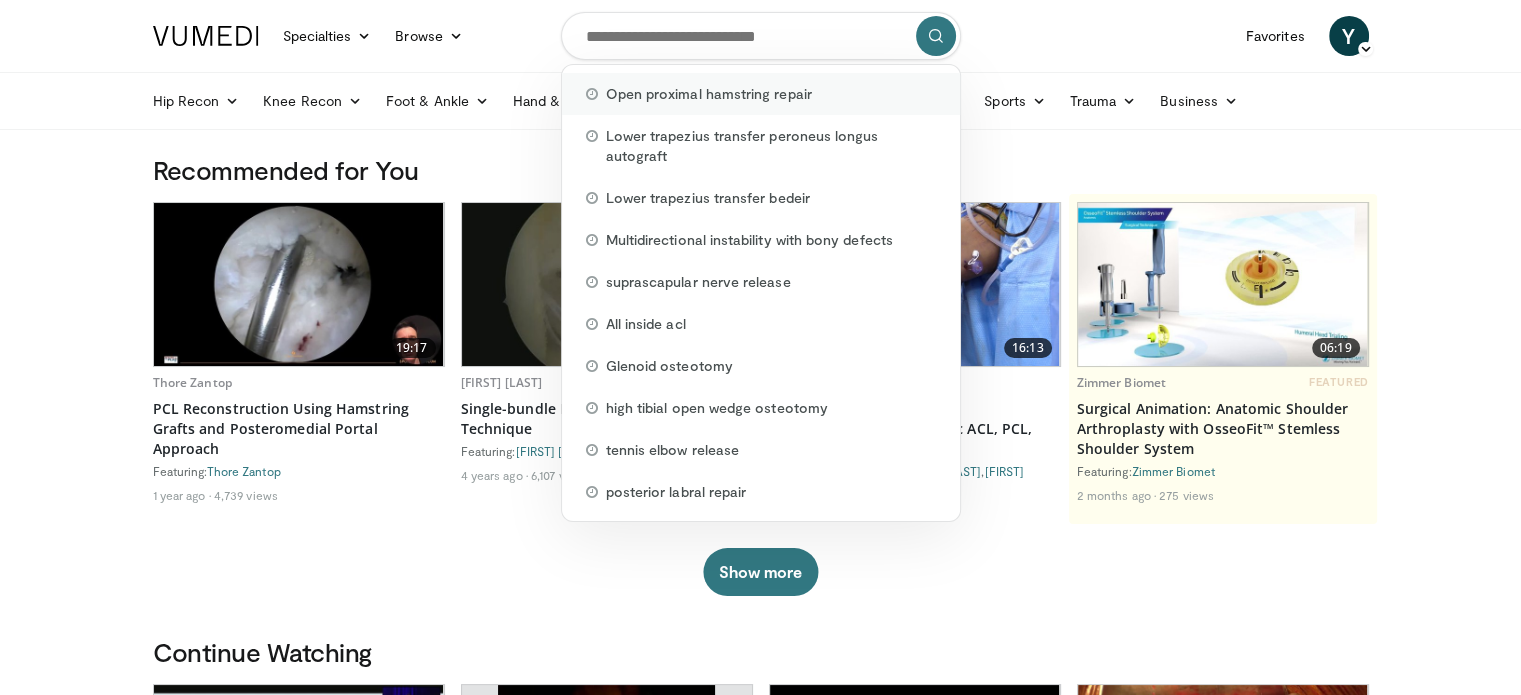 click on "Open proximal hamstring repair" at bounding box center [709, 94] 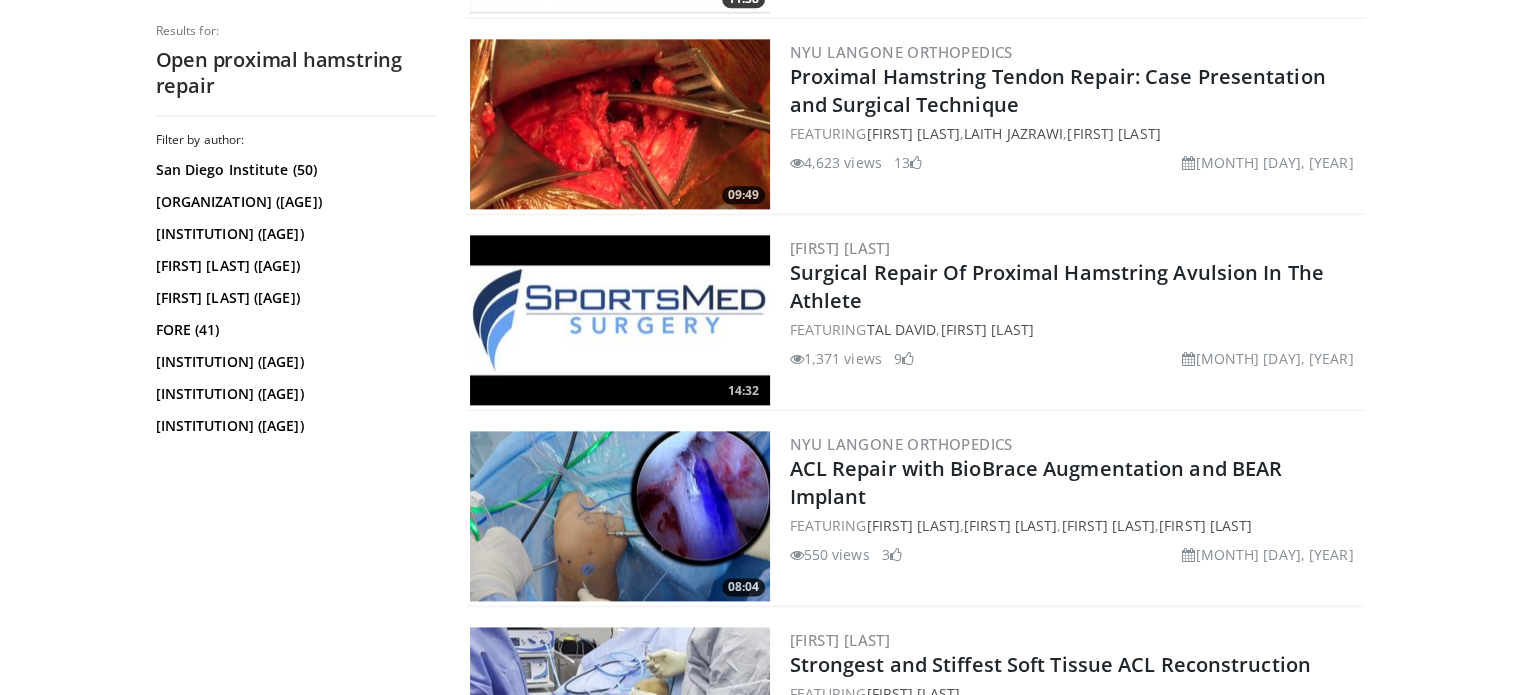 scroll, scrollTop: 2542, scrollLeft: 0, axis: vertical 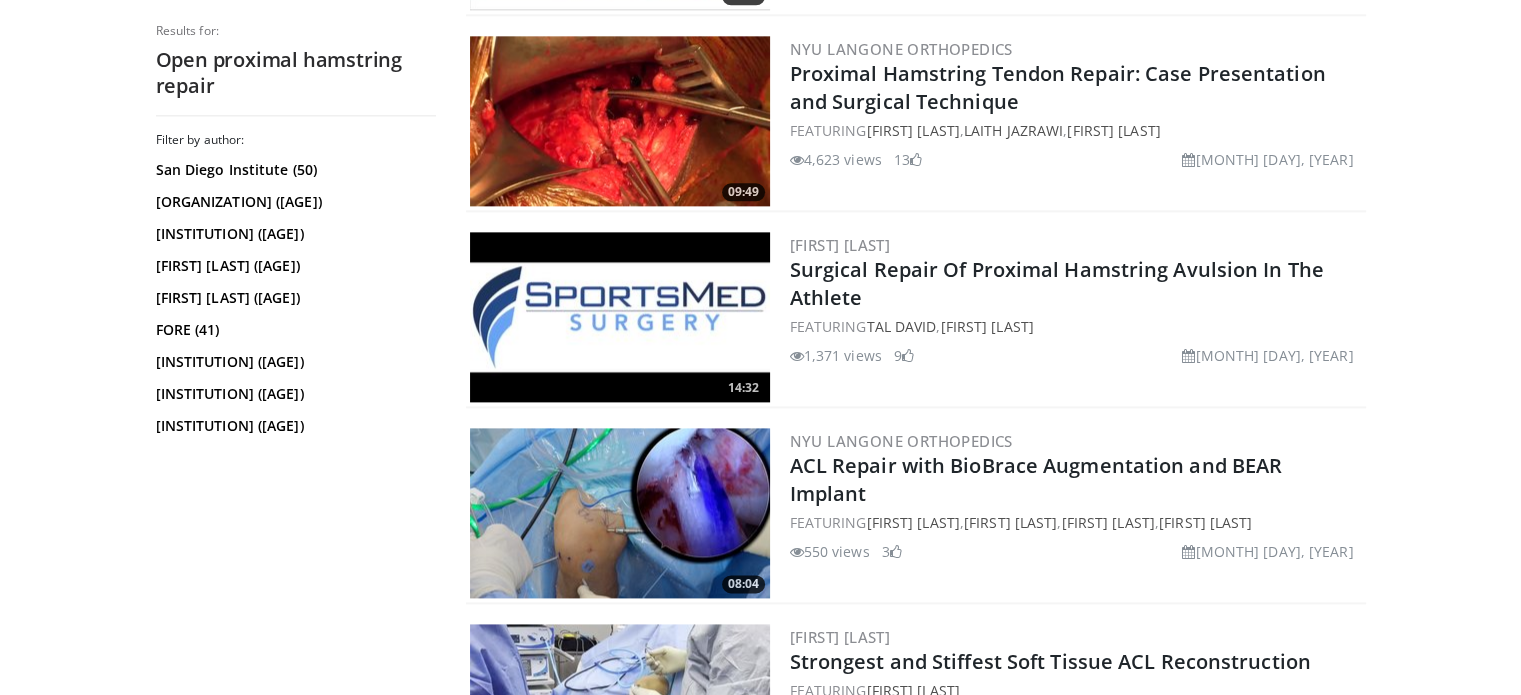 click at bounding box center [620, 317] 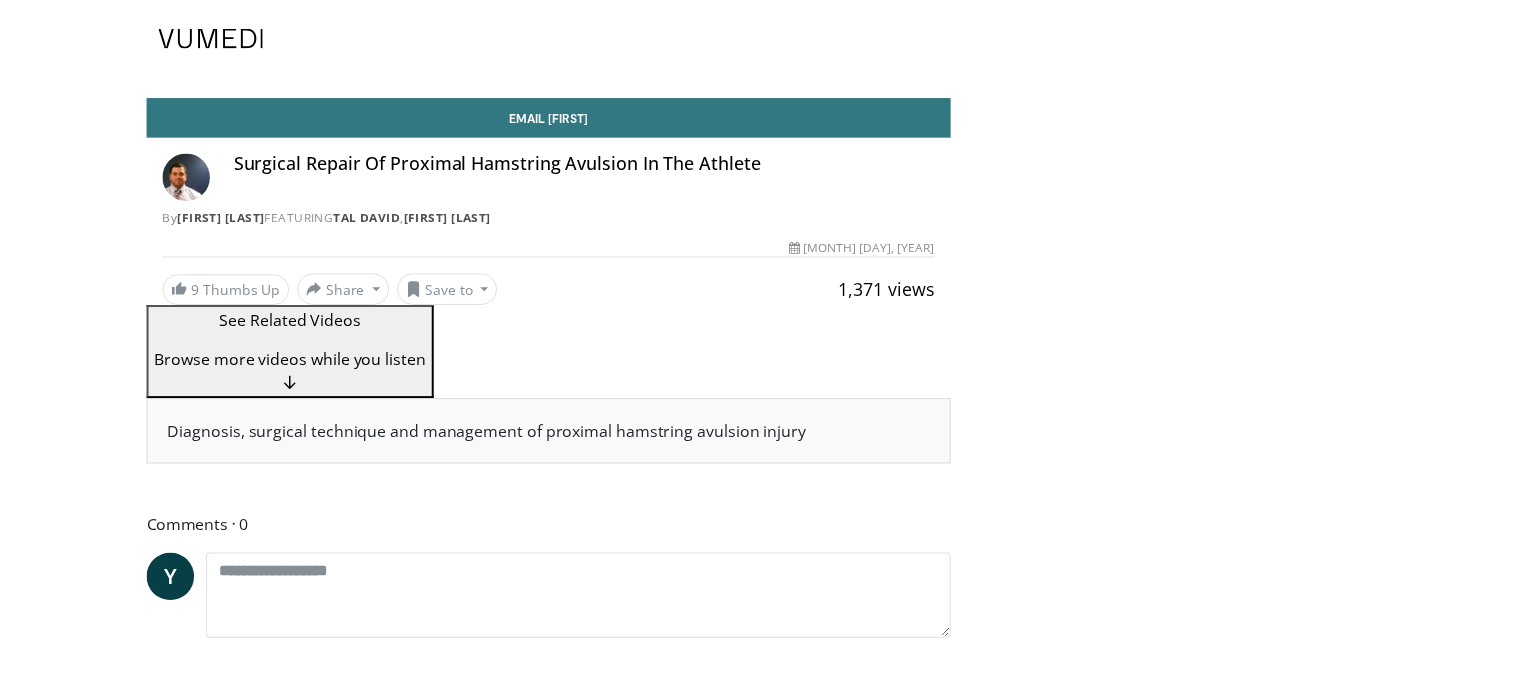 scroll, scrollTop: 0, scrollLeft: 0, axis: both 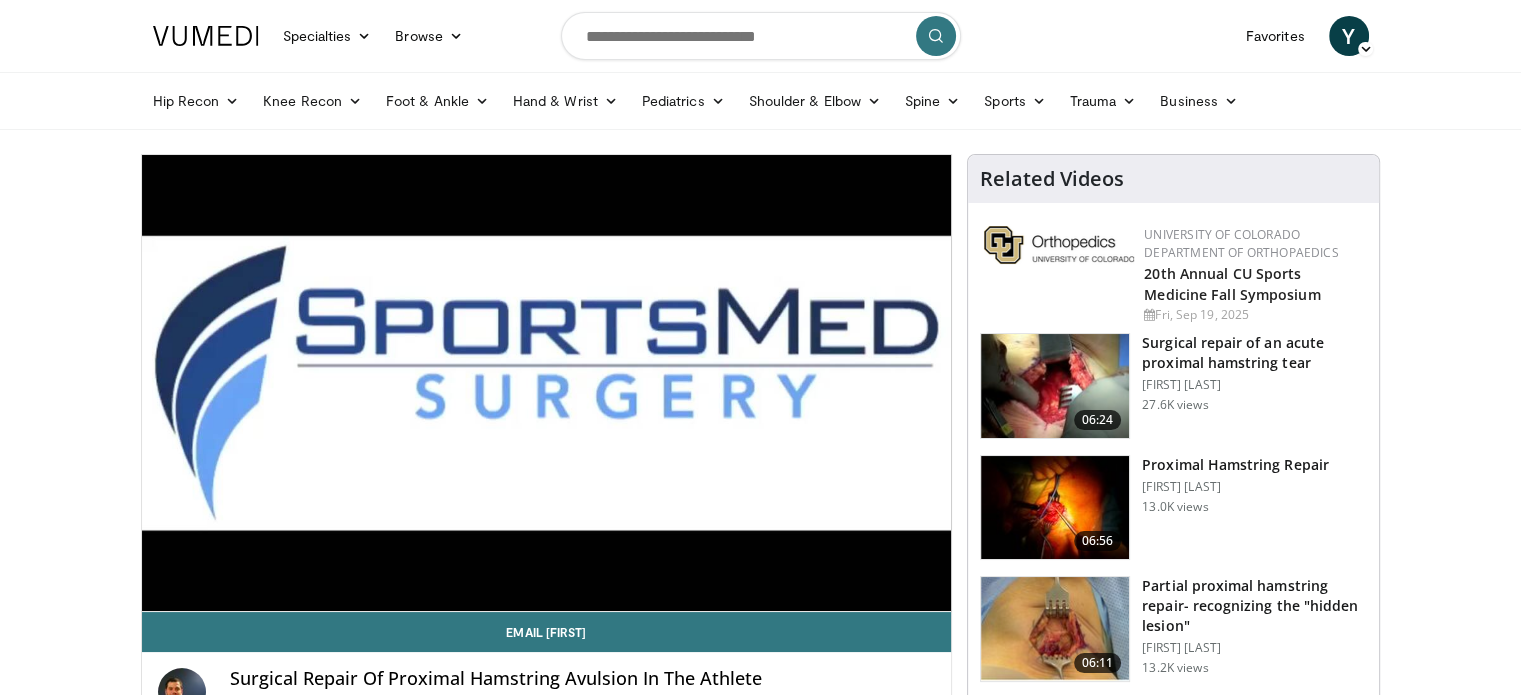 click on "Specialties
Adult & Family Medicine
Allergy, Asthma, Immunology
Anesthesiology
Cardiology
Dental
Dermatology
Endocrinology
Gastroenterology & Hepatology
General Surgery
Hematology & Oncology
Infectious Disease
Nephrology
Neurology
Neurosurgery
Obstetrics & Gynecology
Ophthalmology
Oral Maxillofacial
Orthopaedics
Otolaryngology
Pediatrics
Plastic Surgery
Podiatry
Psychiatry
Pulmonology
Radiation Oncology
Radiology
Rheumatology
Urology" at bounding box center (760, 1585) 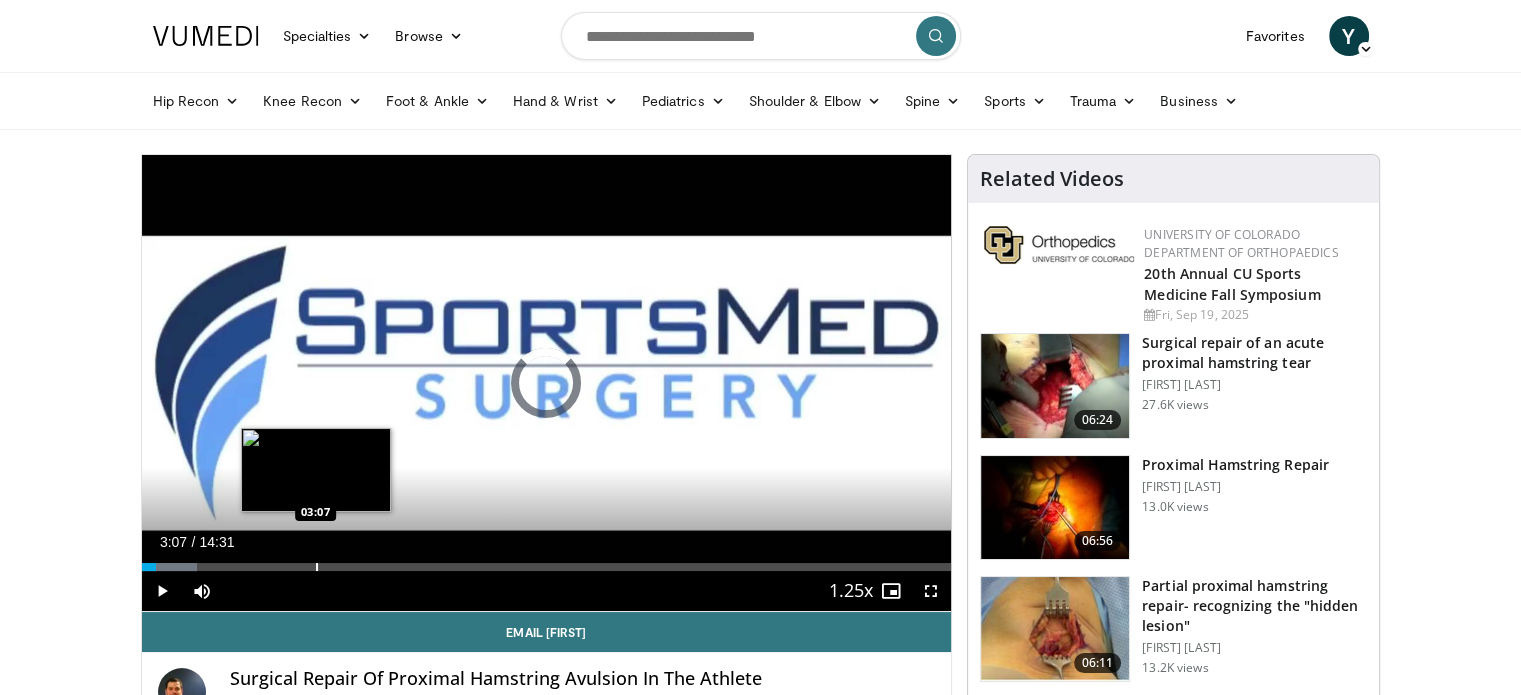click at bounding box center (317, 567) 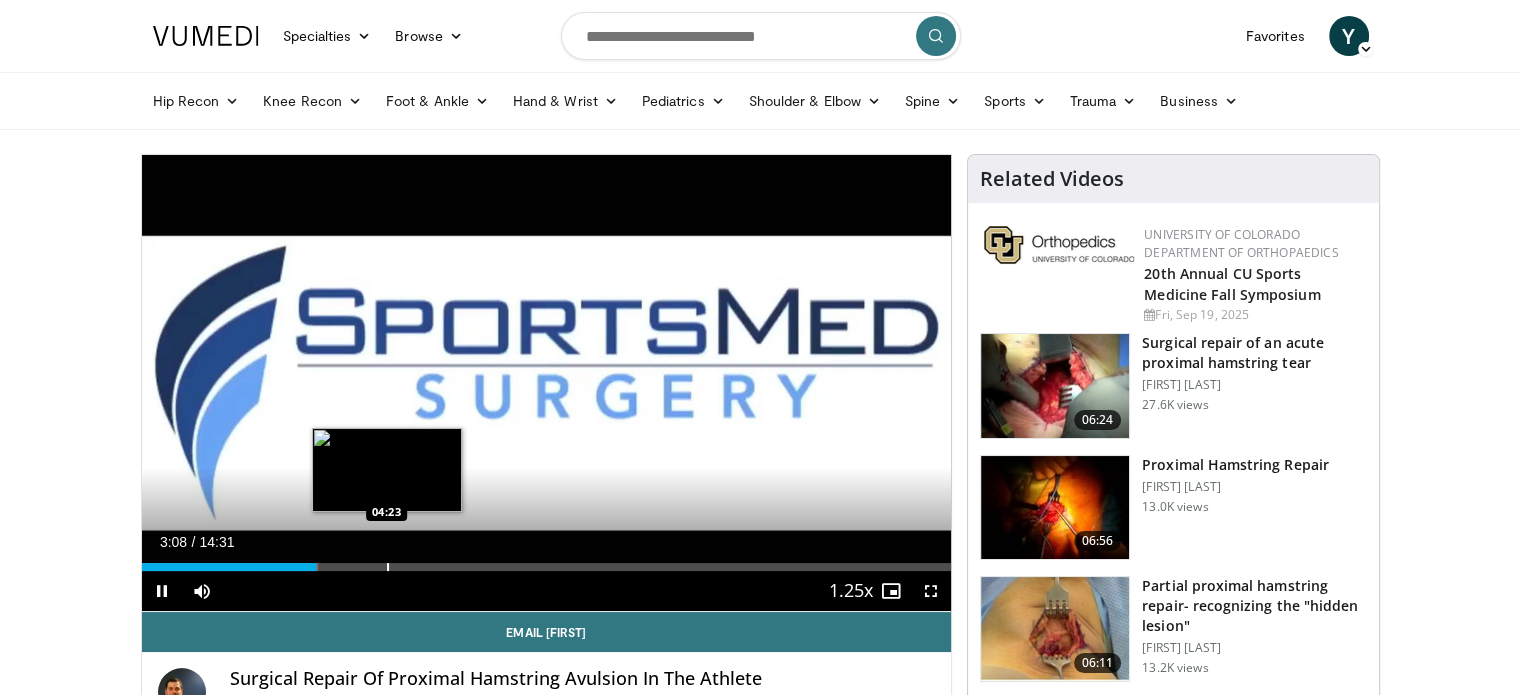 click on "**********" at bounding box center (547, 383) 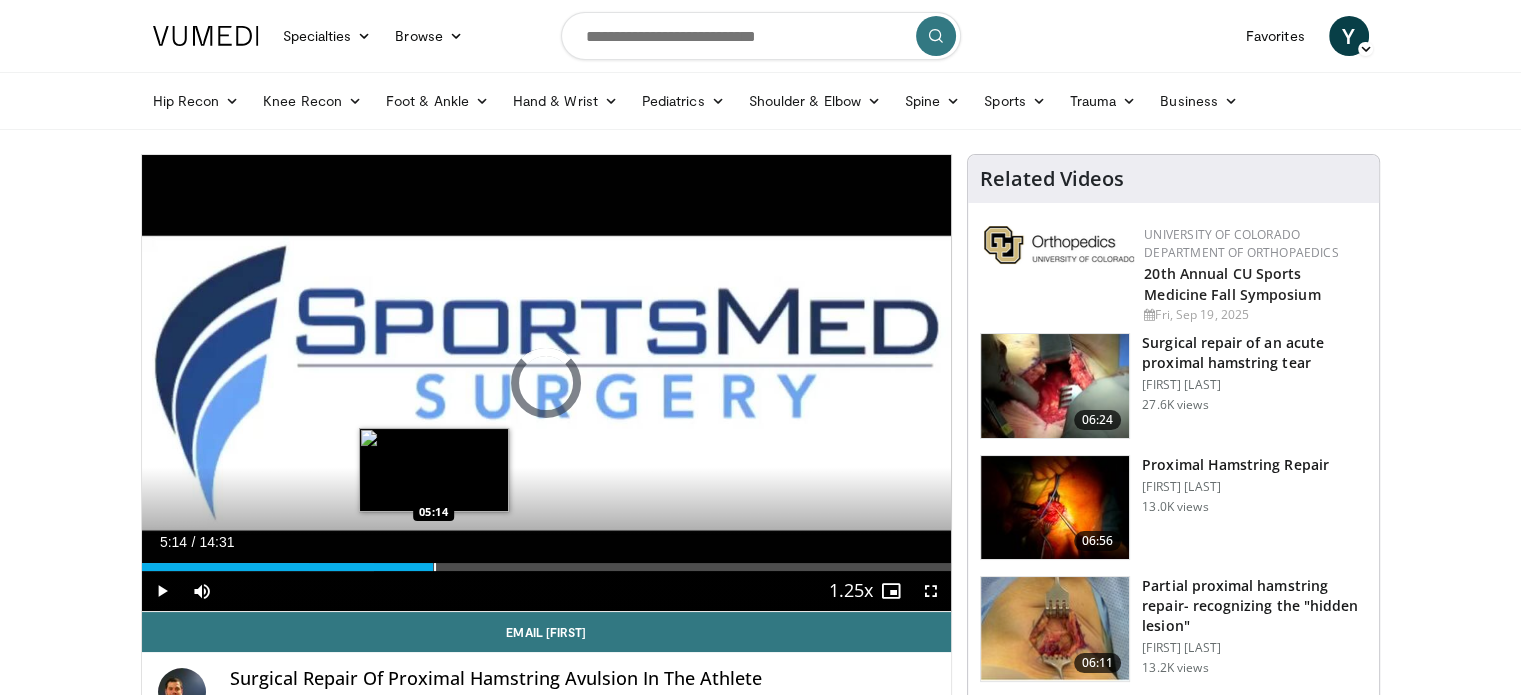 click at bounding box center (435, 567) 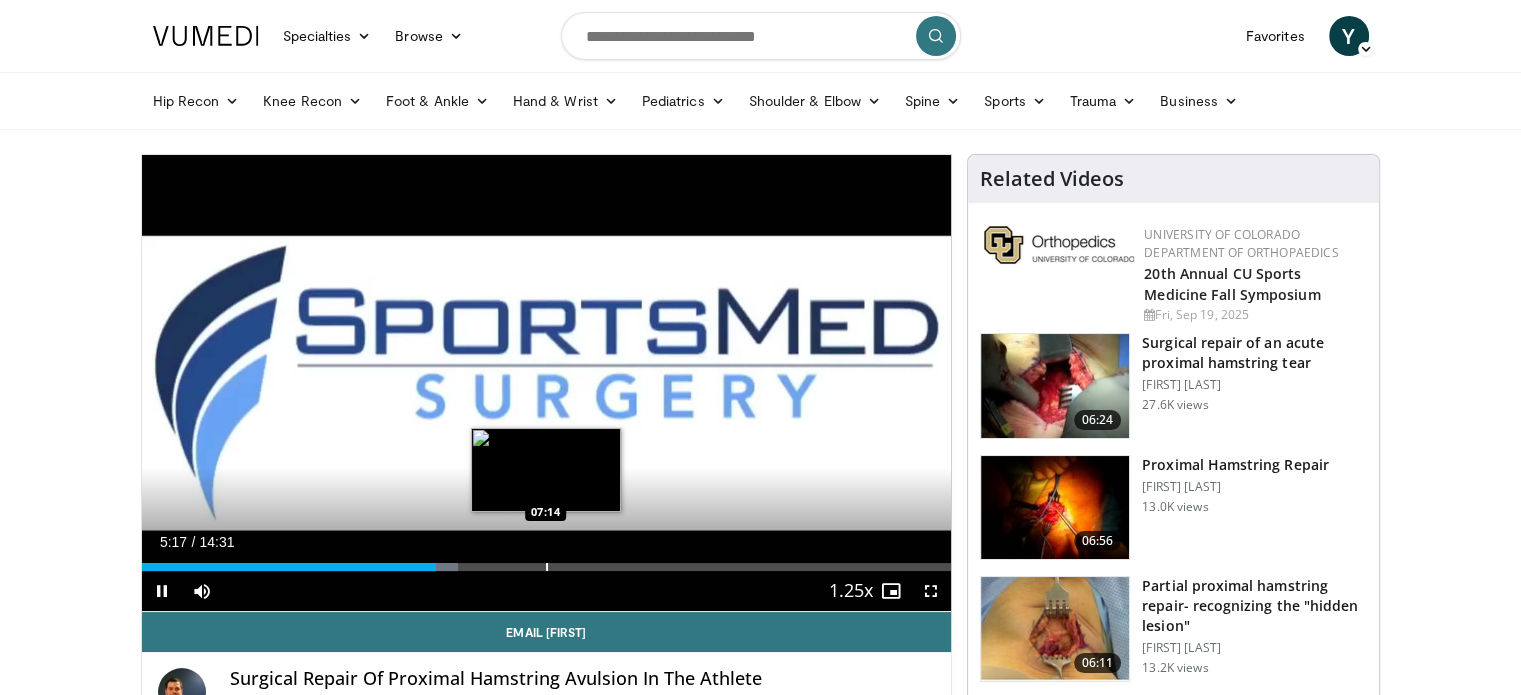 click at bounding box center [547, 567] 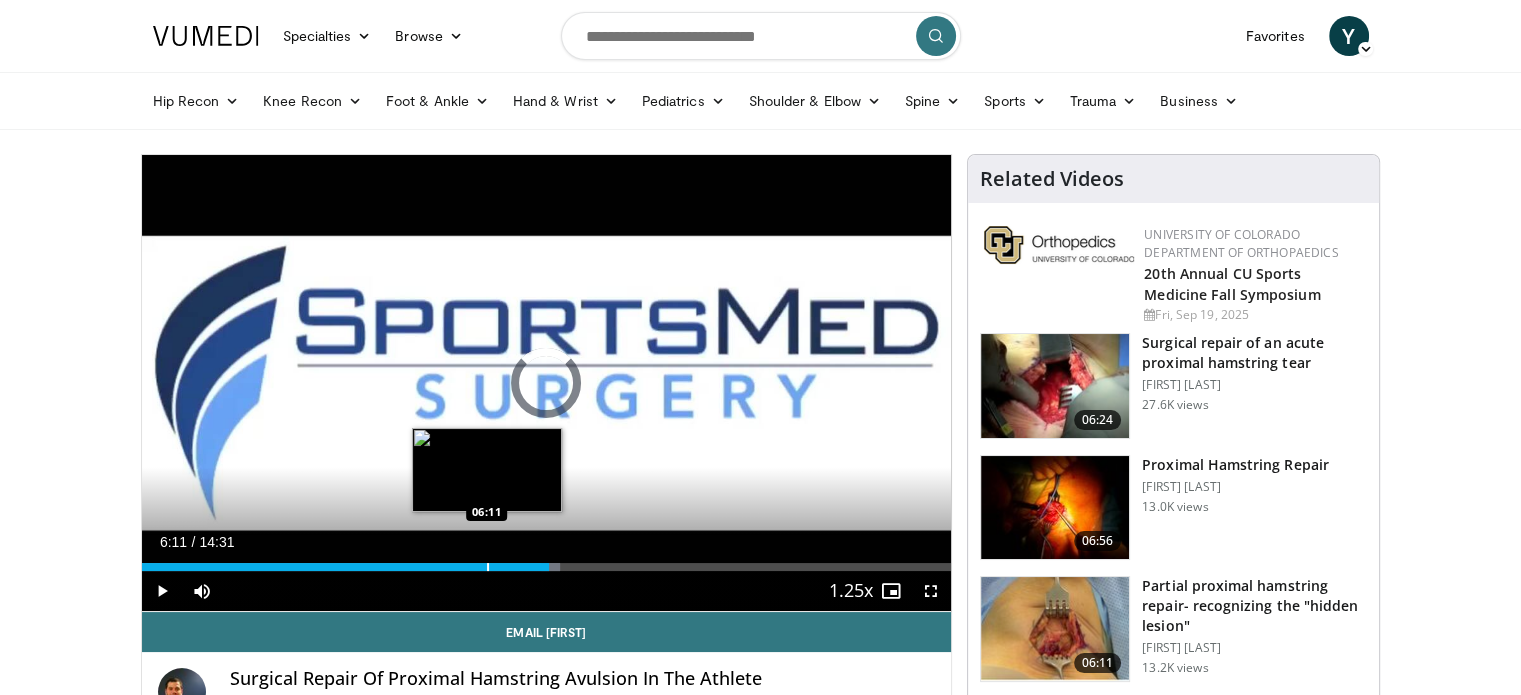click at bounding box center (488, 567) 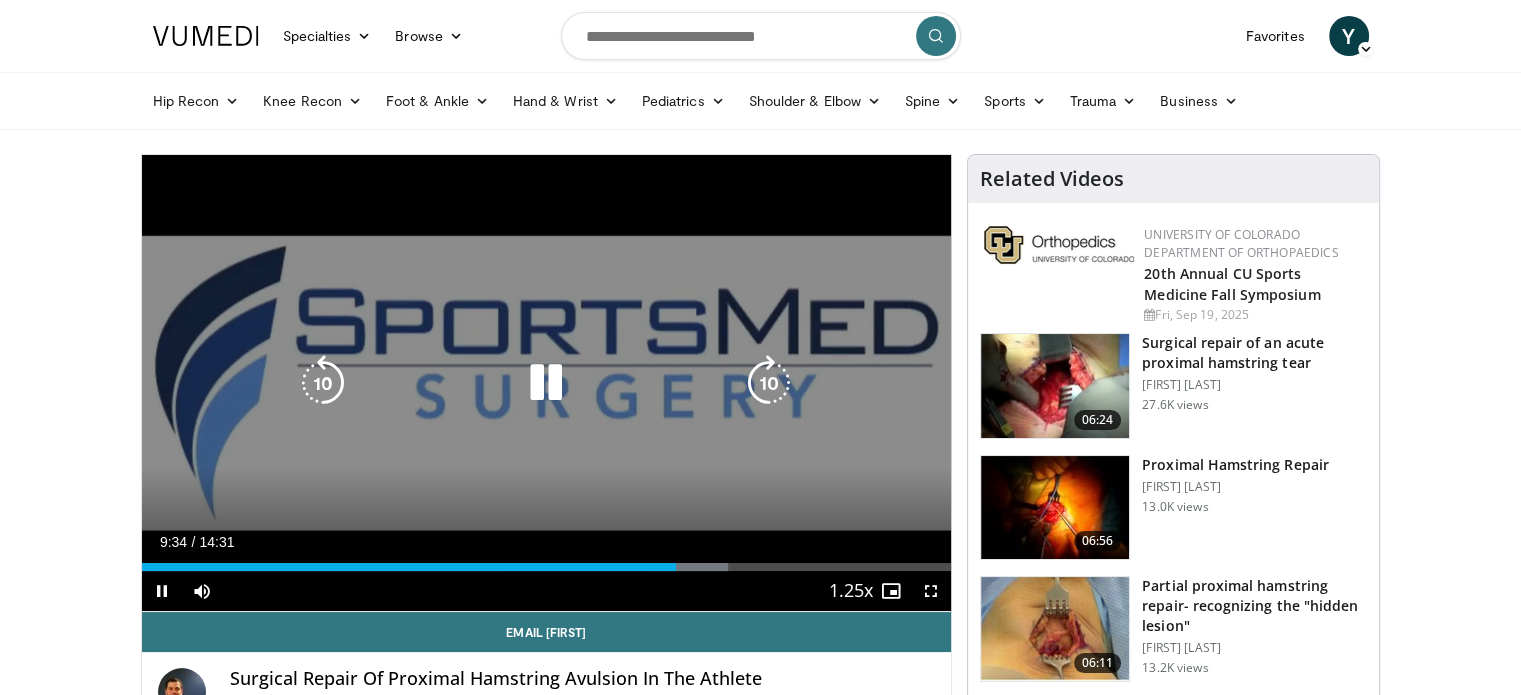 click at bounding box center [769, 383] 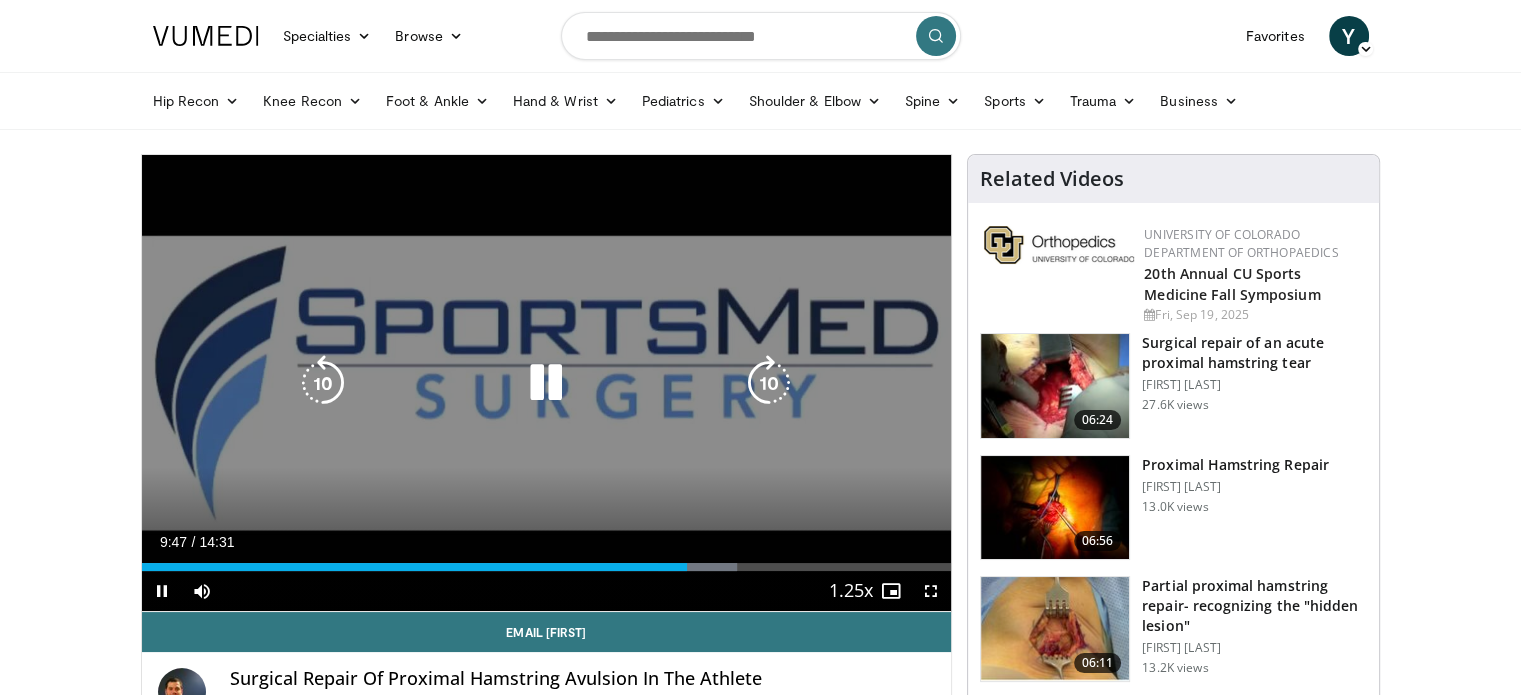 click at bounding box center (769, 383) 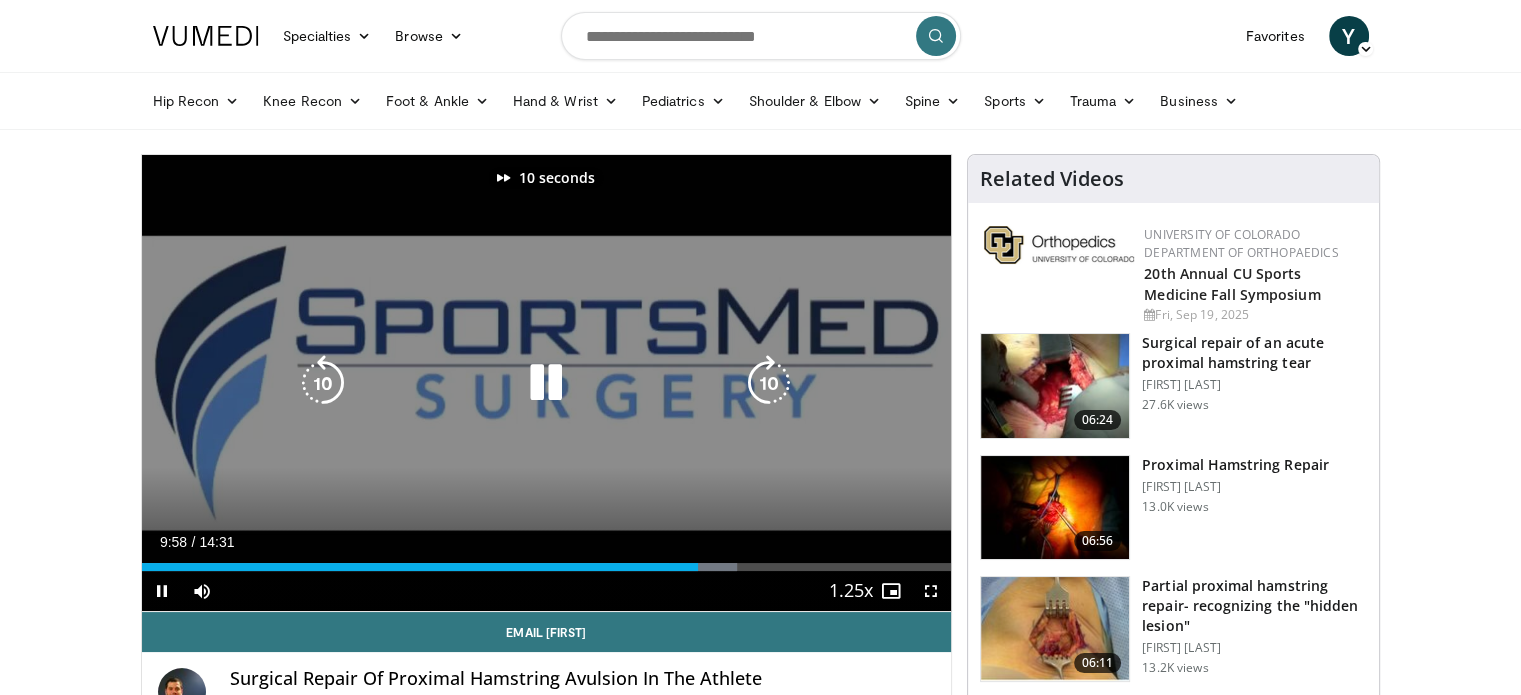 click at bounding box center (769, 383) 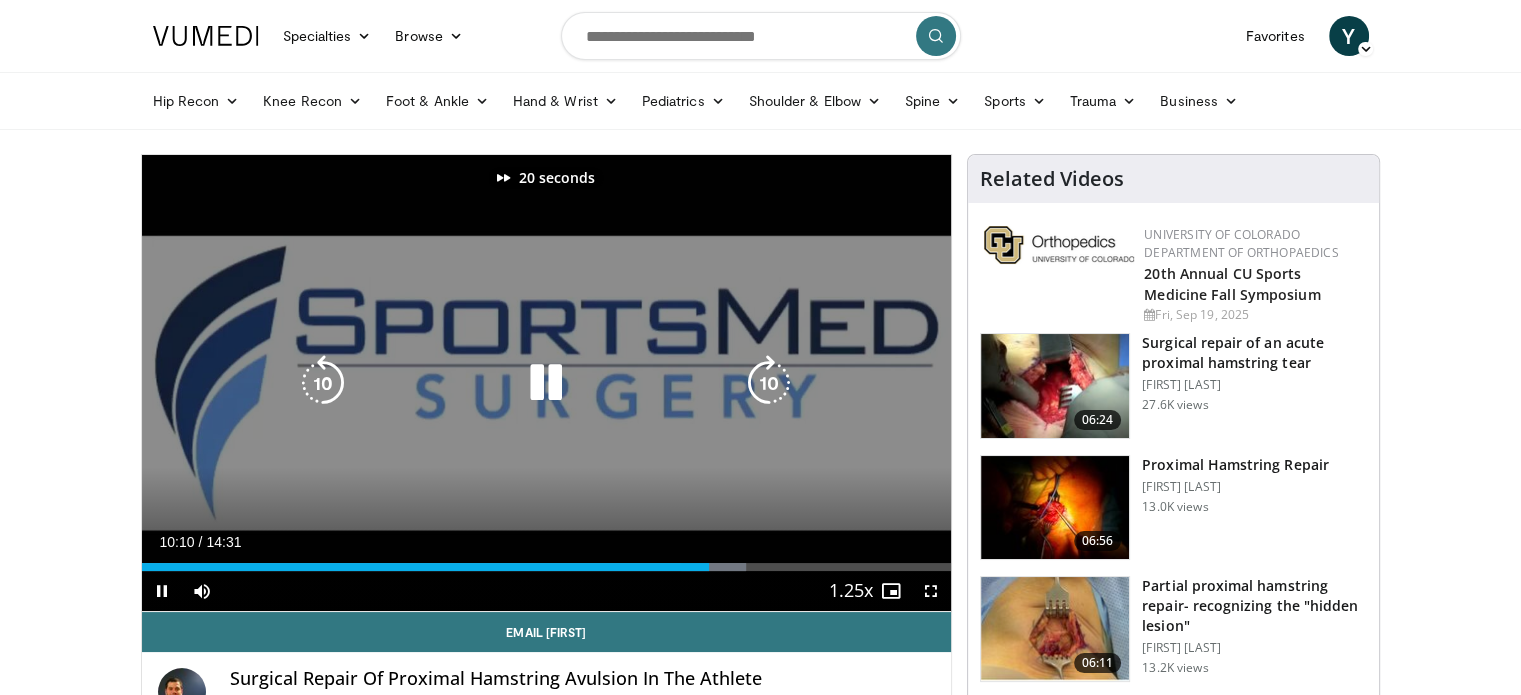 click at bounding box center (769, 383) 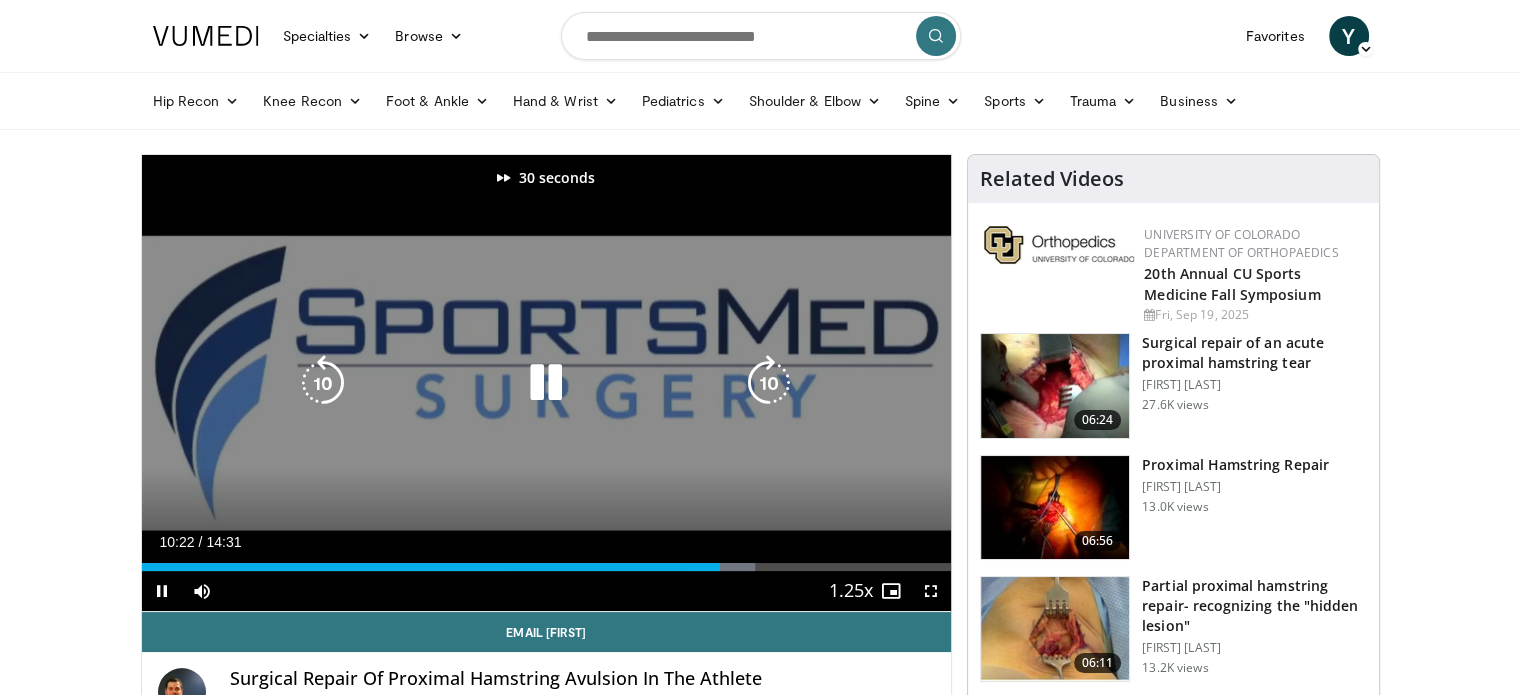 click at bounding box center (769, 383) 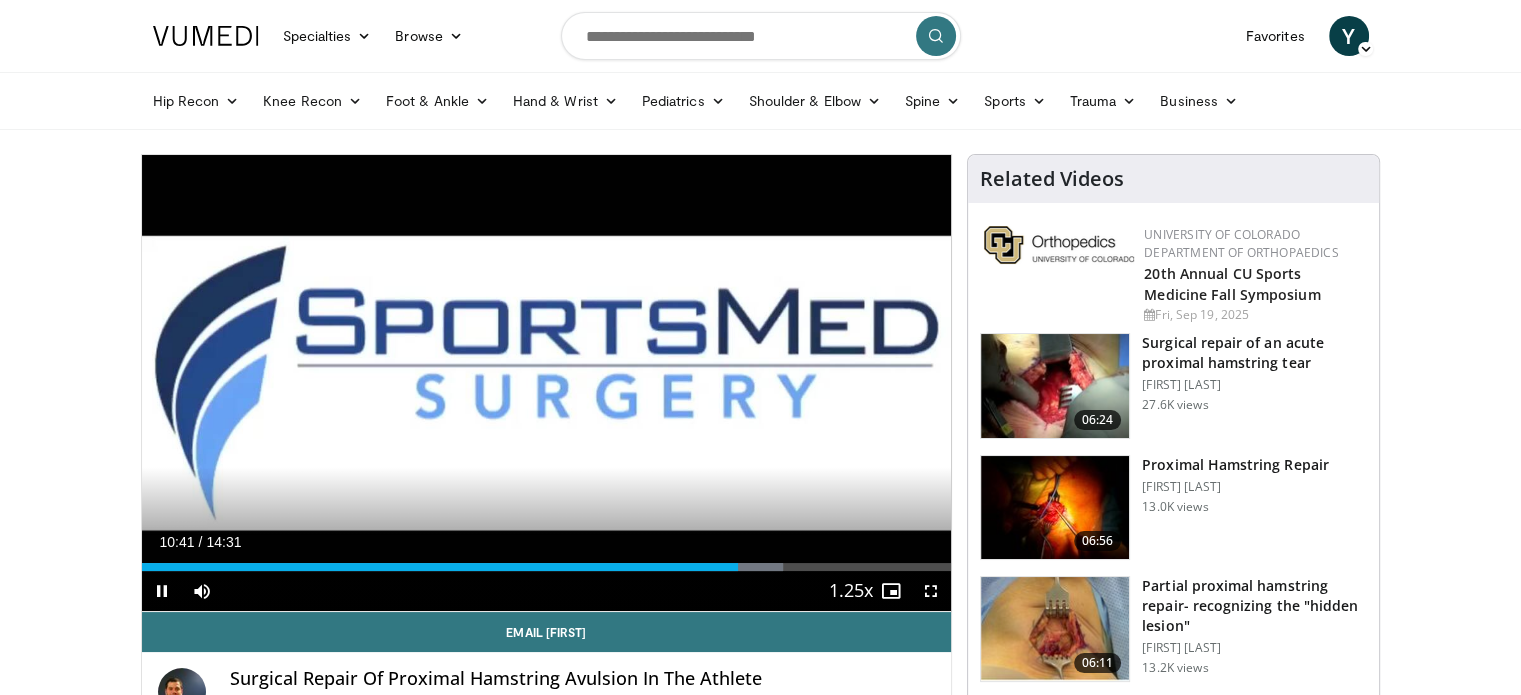 click on "40 seconds
Tap to unmute" at bounding box center [547, 383] 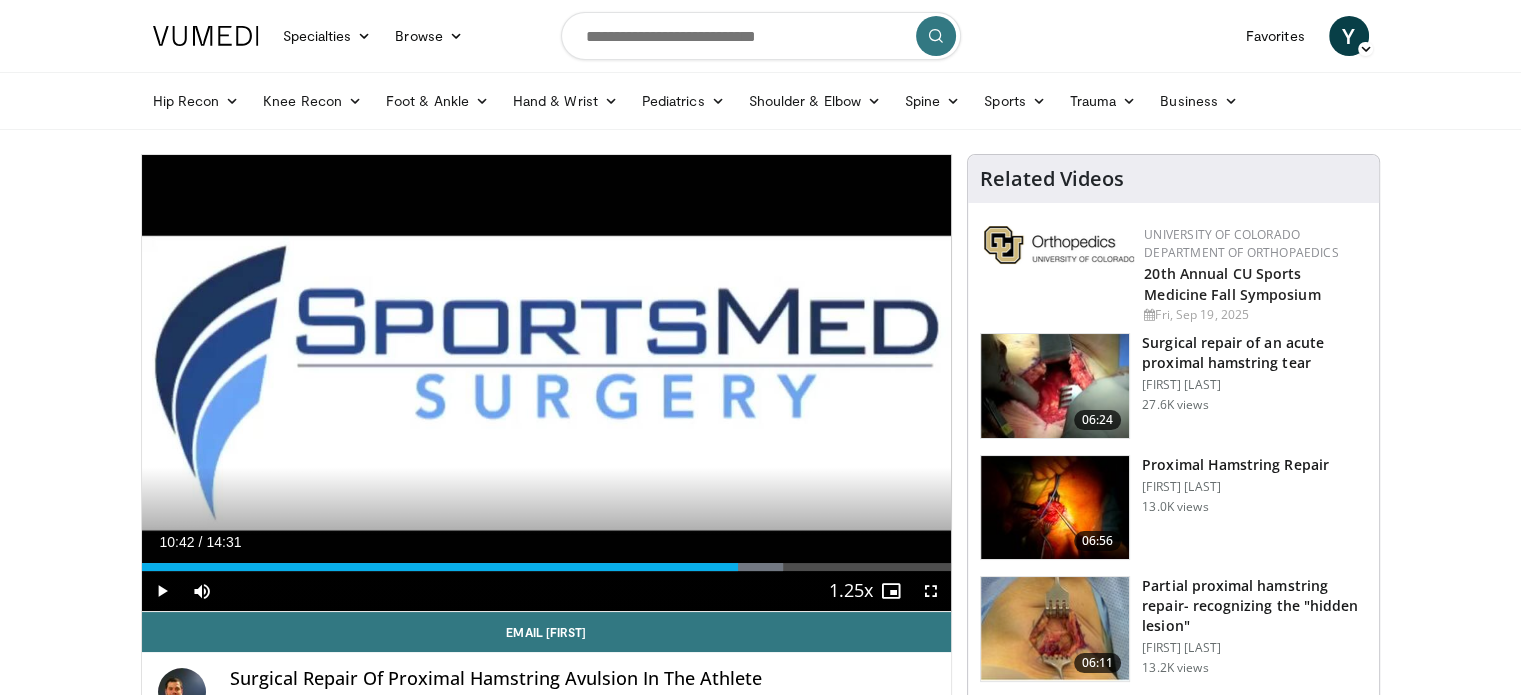 click on "40 seconds
Tap to unmute" at bounding box center [547, 383] 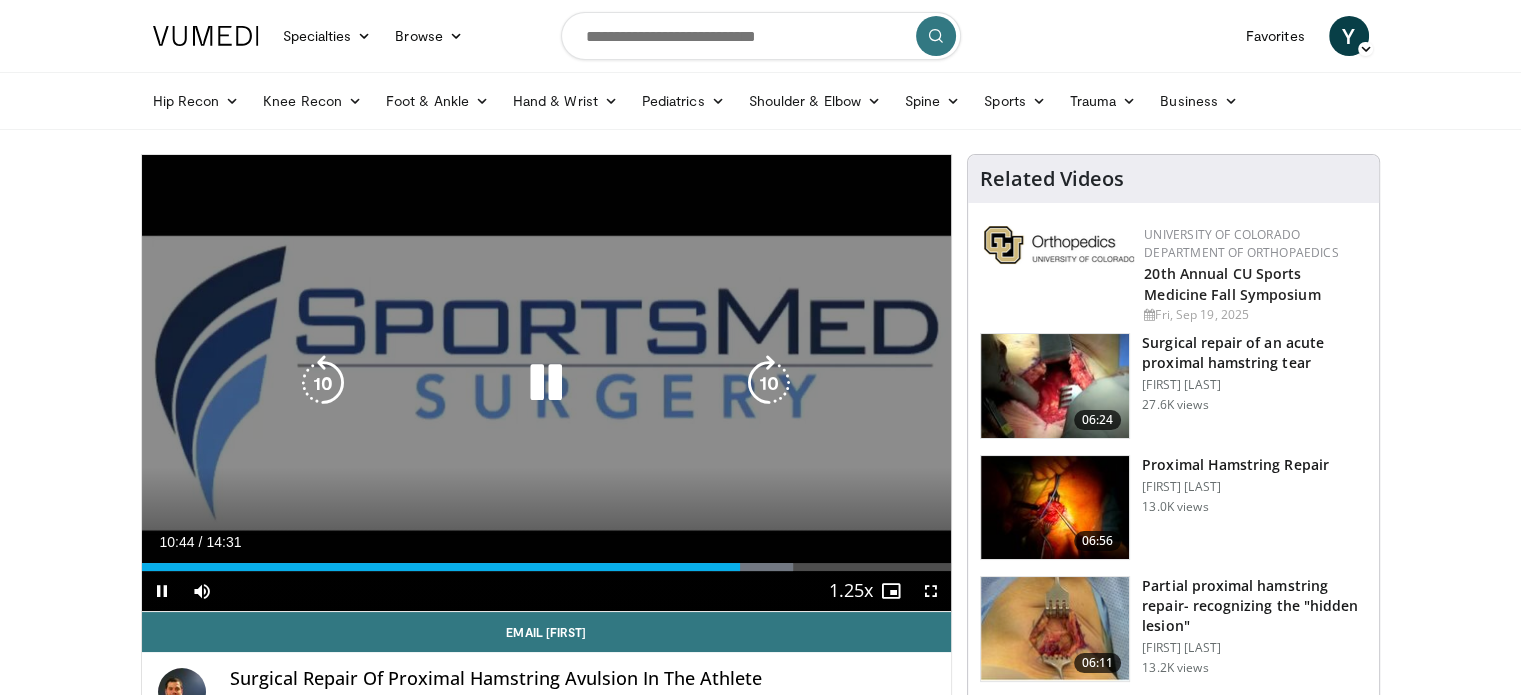 click at bounding box center (769, 383) 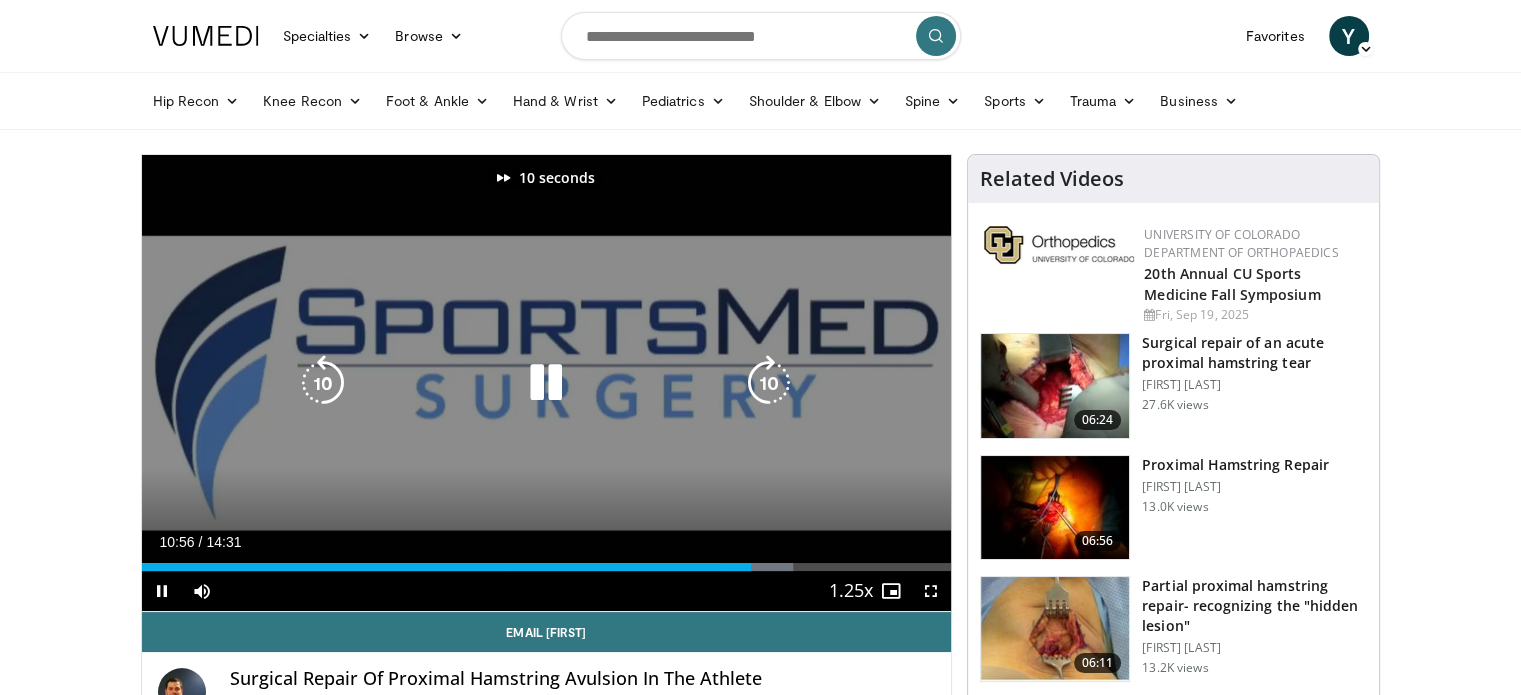click at bounding box center [769, 383] 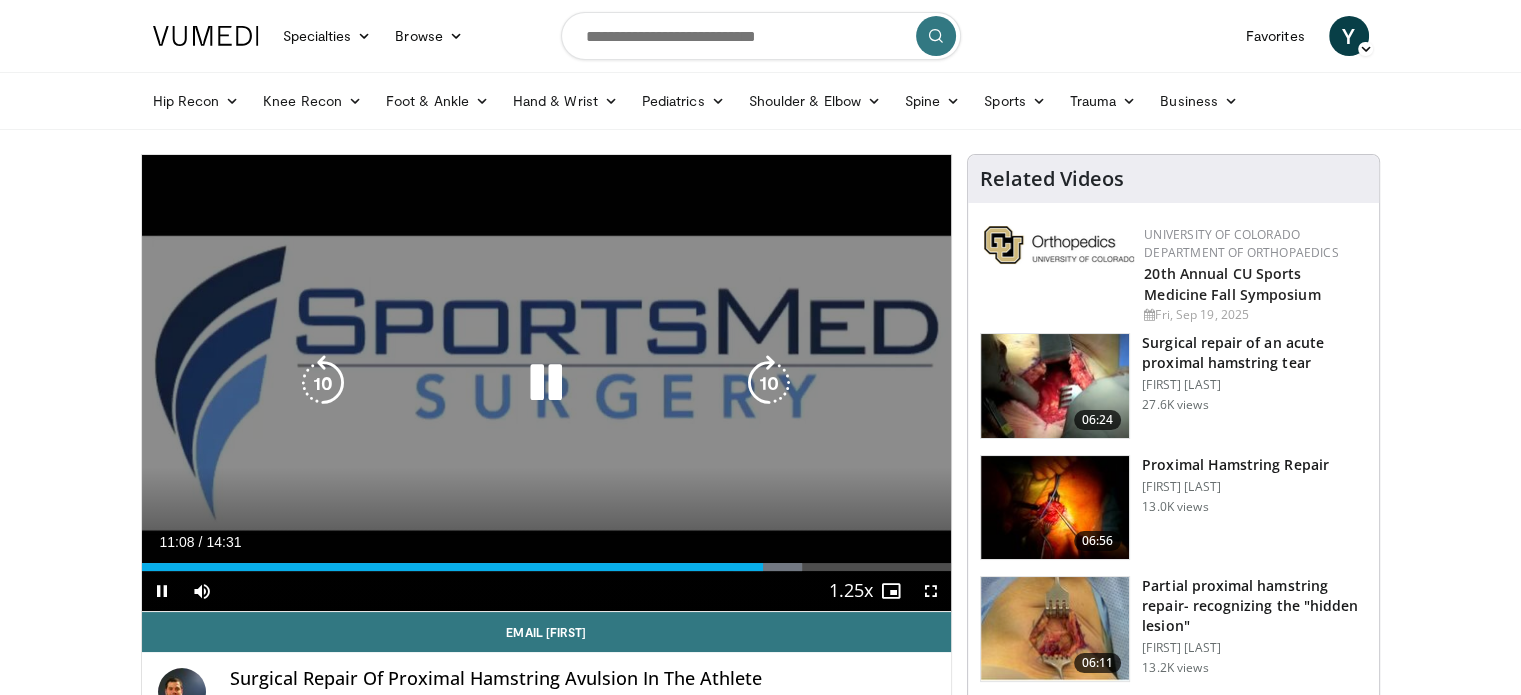 click at bounding box center [769, 383] 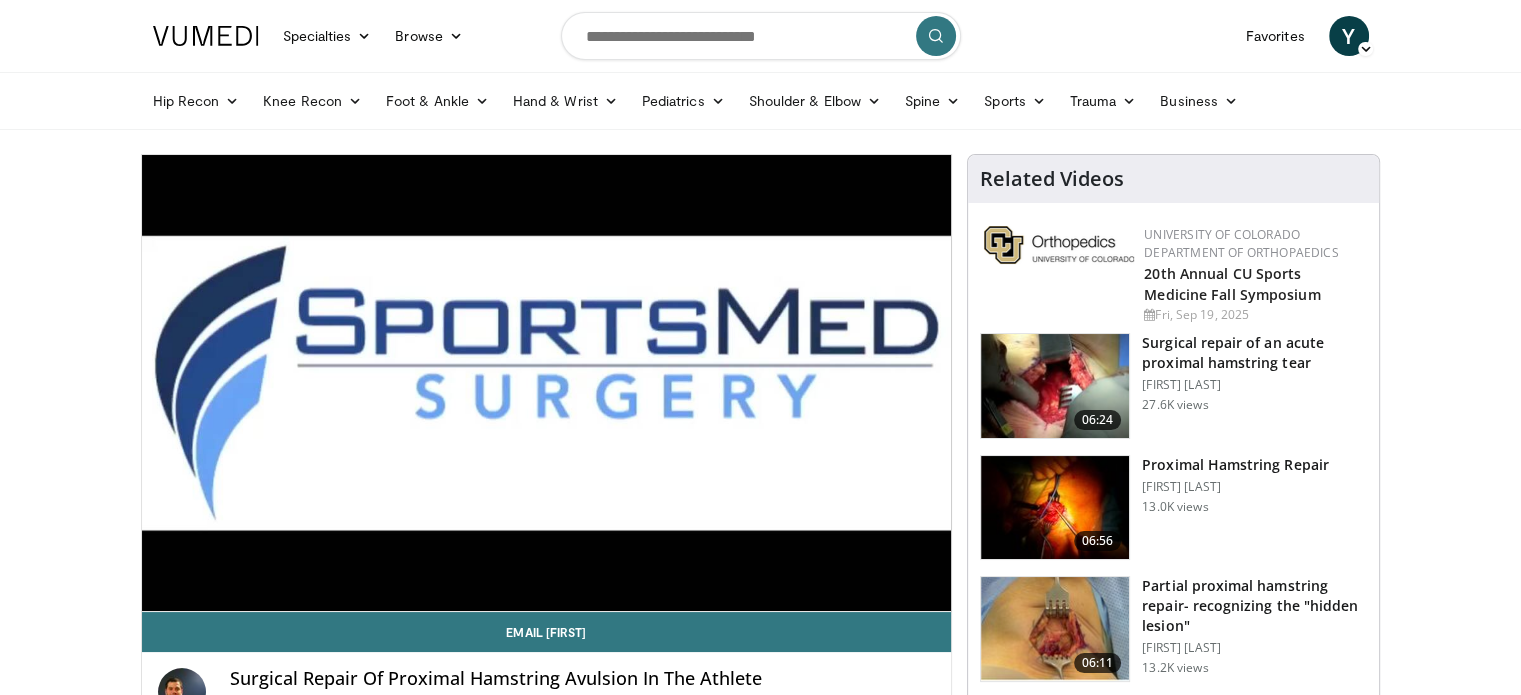 click on "Specialties
Adult & Family Medicine
Allergy, Asthma, Immunology
Anesthesiology
Cardiology
Dental
Dermatology
Endocrinology
Gastroenterology & Hepatology
General Surgery
Hematology & Oncology
Infectious Disease
Nephrology
Neurology
Neurosurgery
Obstetrics & Gynecology
Ophthalmology
Oral Maxillofacial
Orthopaedics
Otolaryngology
Pediatrics
Plastic Surgery
Podiatry
Psychiatry
Pulmonology
Radiation Oncology
Radiology
Rheumatology
Urology" at bounding box center (760, 1585) 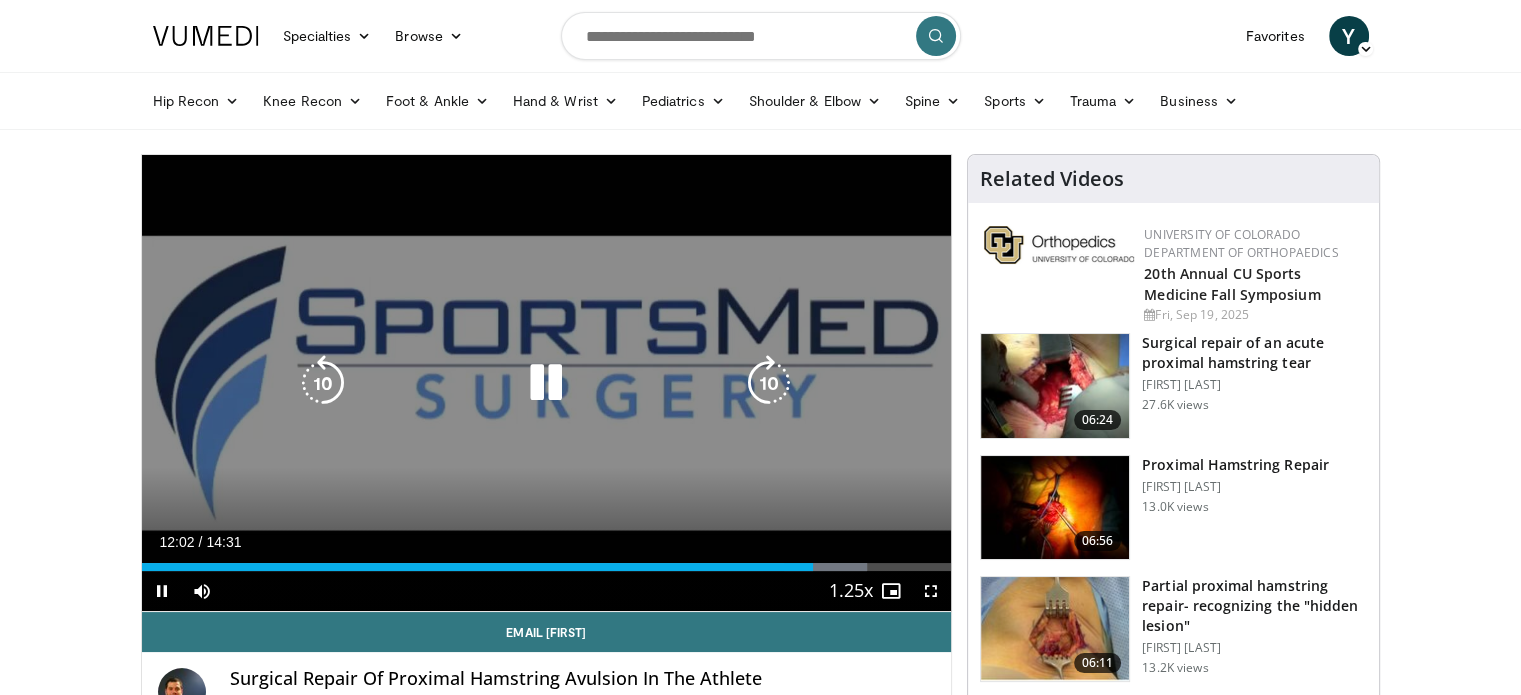 click on "10 seconds
Tap to unmute" at bounding box center (547, 383) 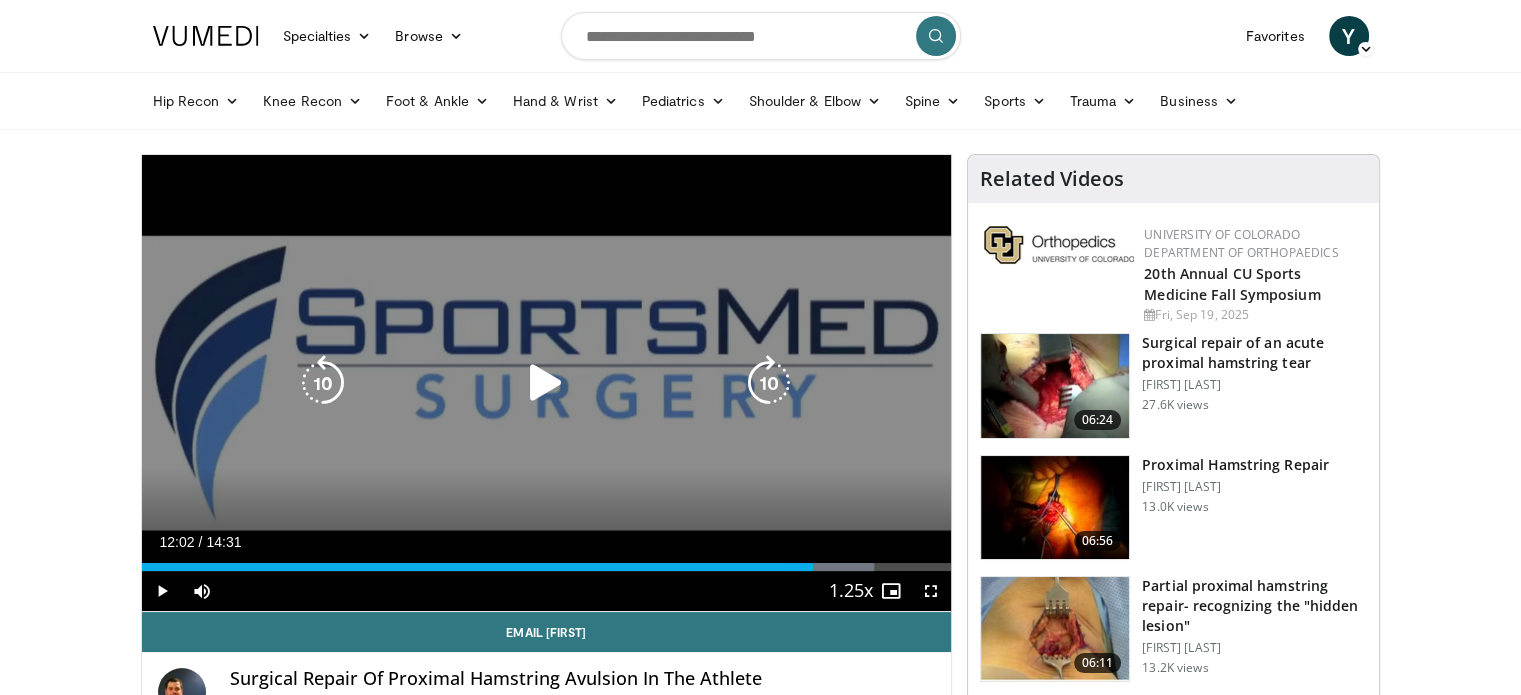 click at bounding box center [546, 383] 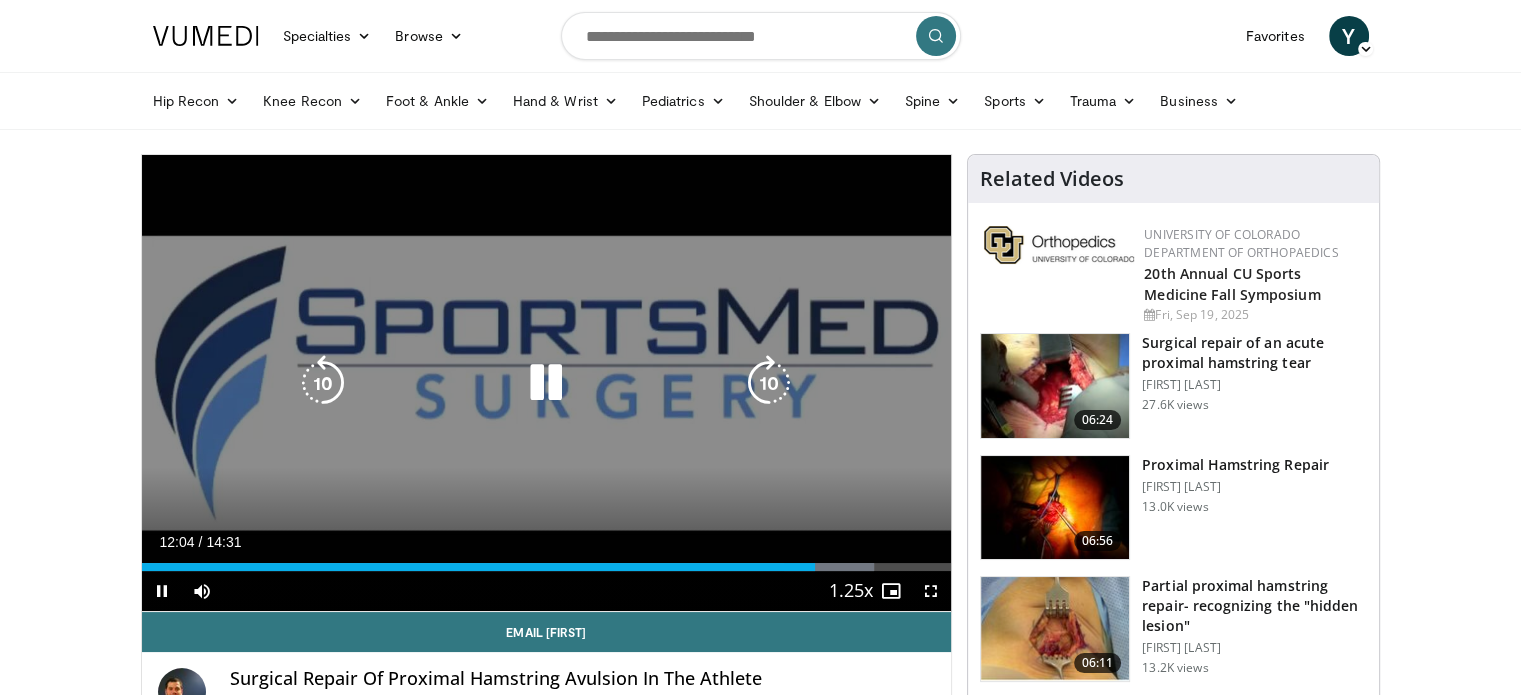 click at bounding box center (323, 383) 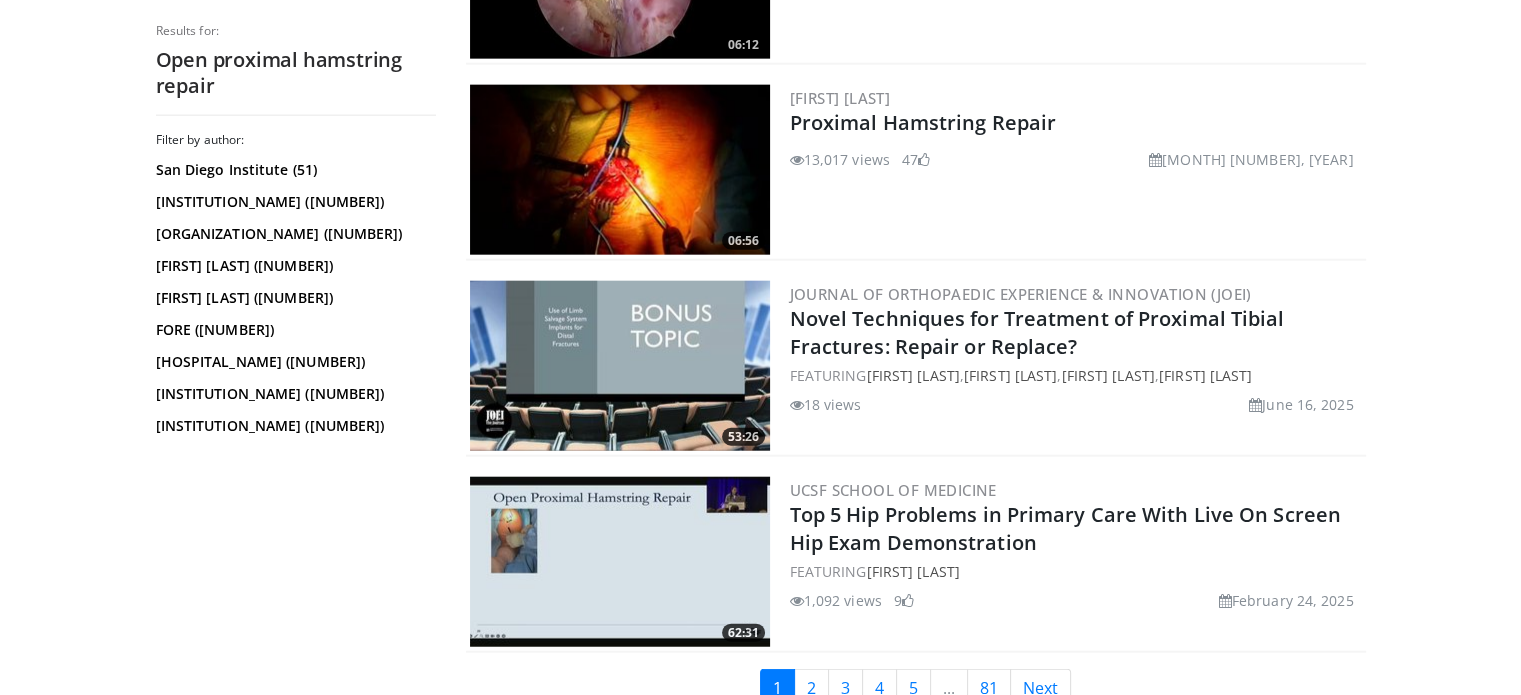 scroll, scrollTop: 4844, scrollLeft: 0, axis: vertical 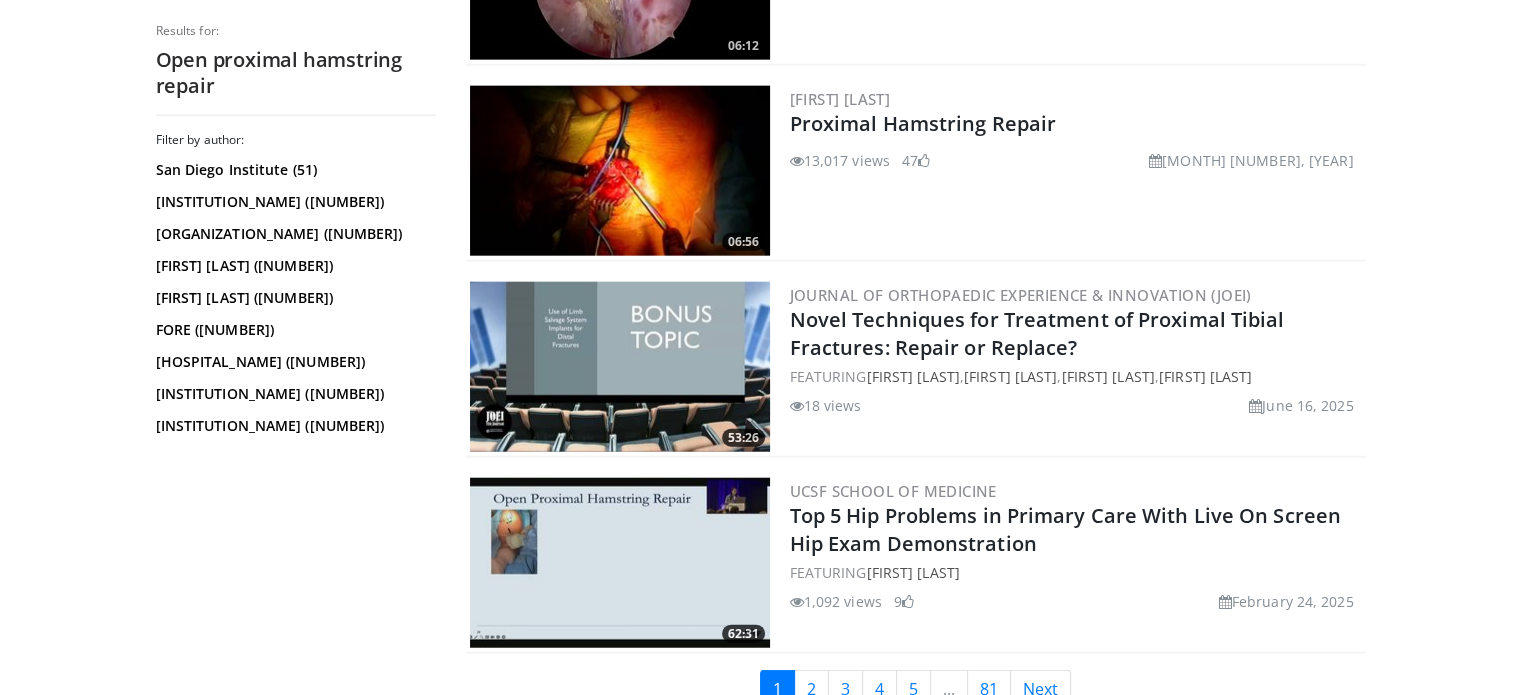 click at bounding box center (620, 171) 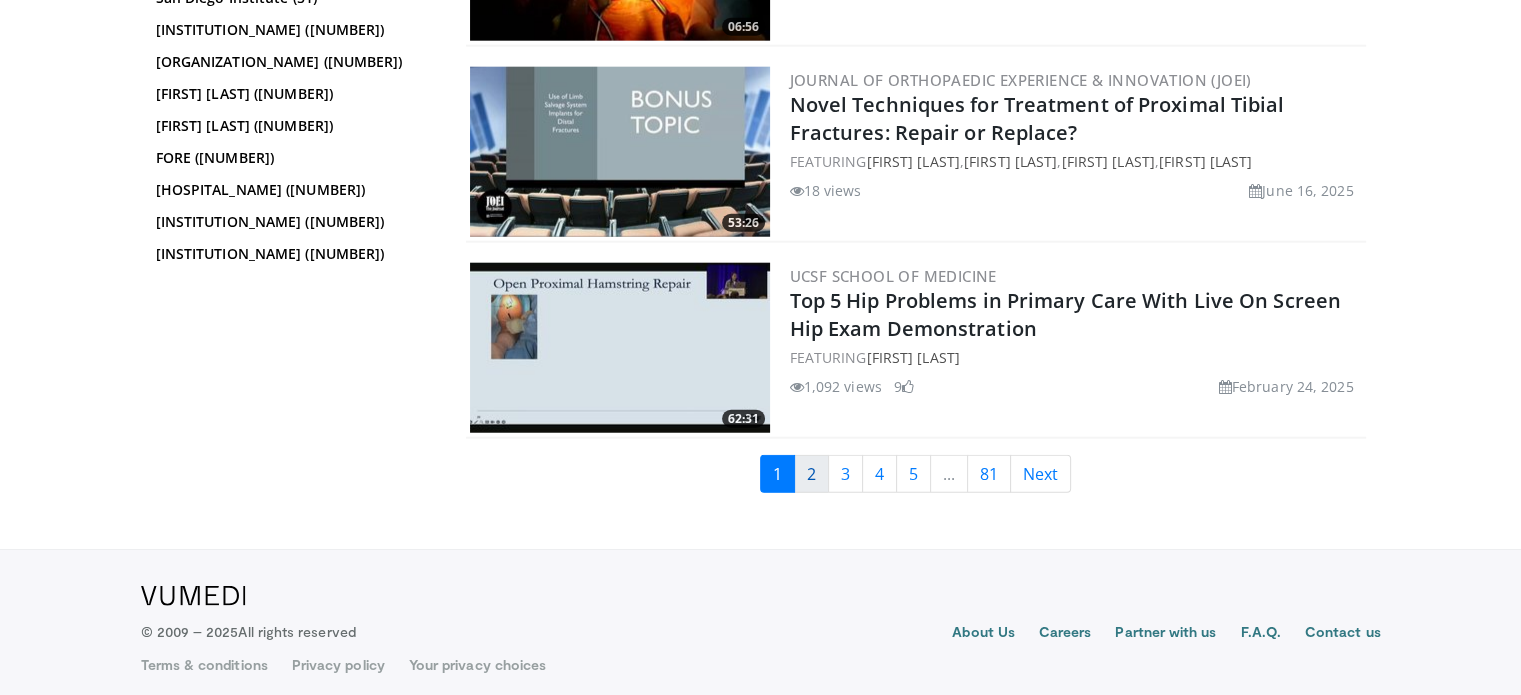 click on "2" at bounding box center [811, 474] 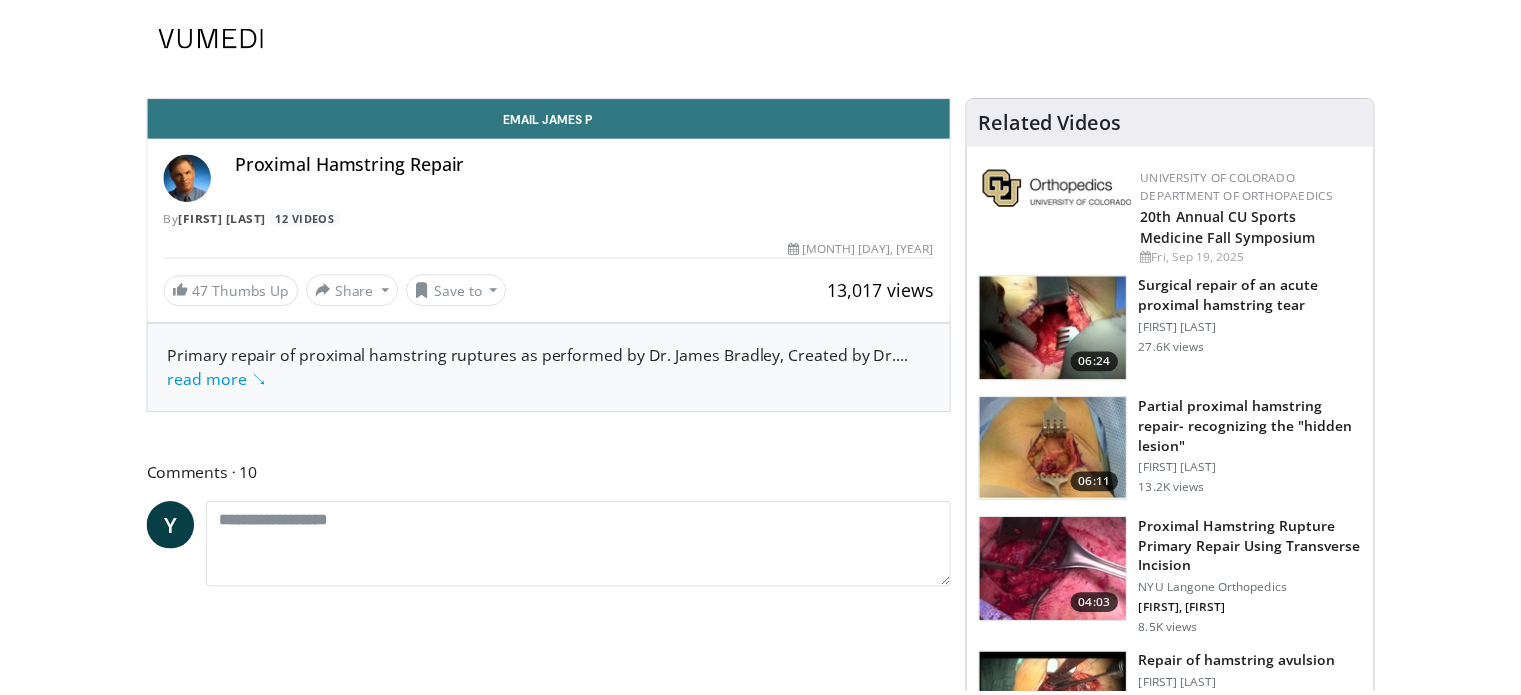 scroll, scrollTop: 0, scrollLeft: 0, axis: both 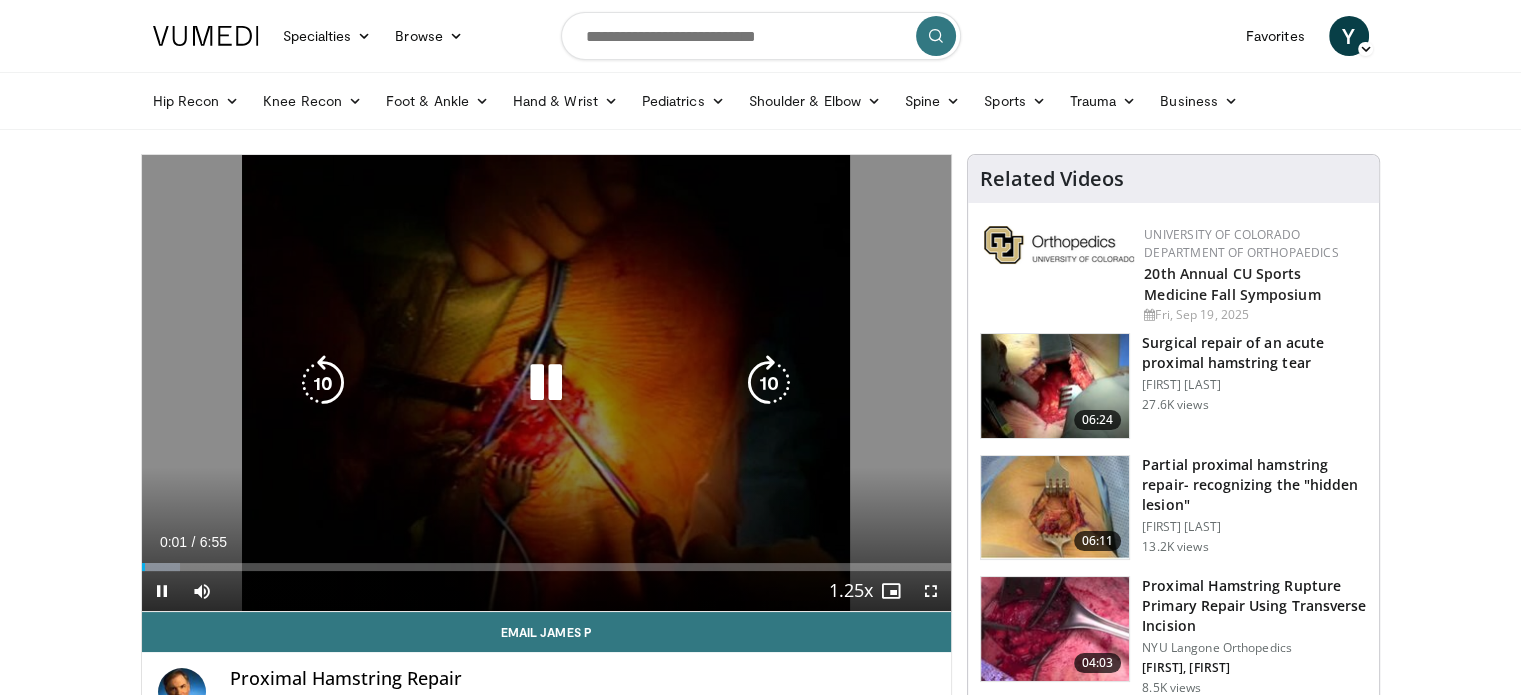 click at bounding box center [769, 383] 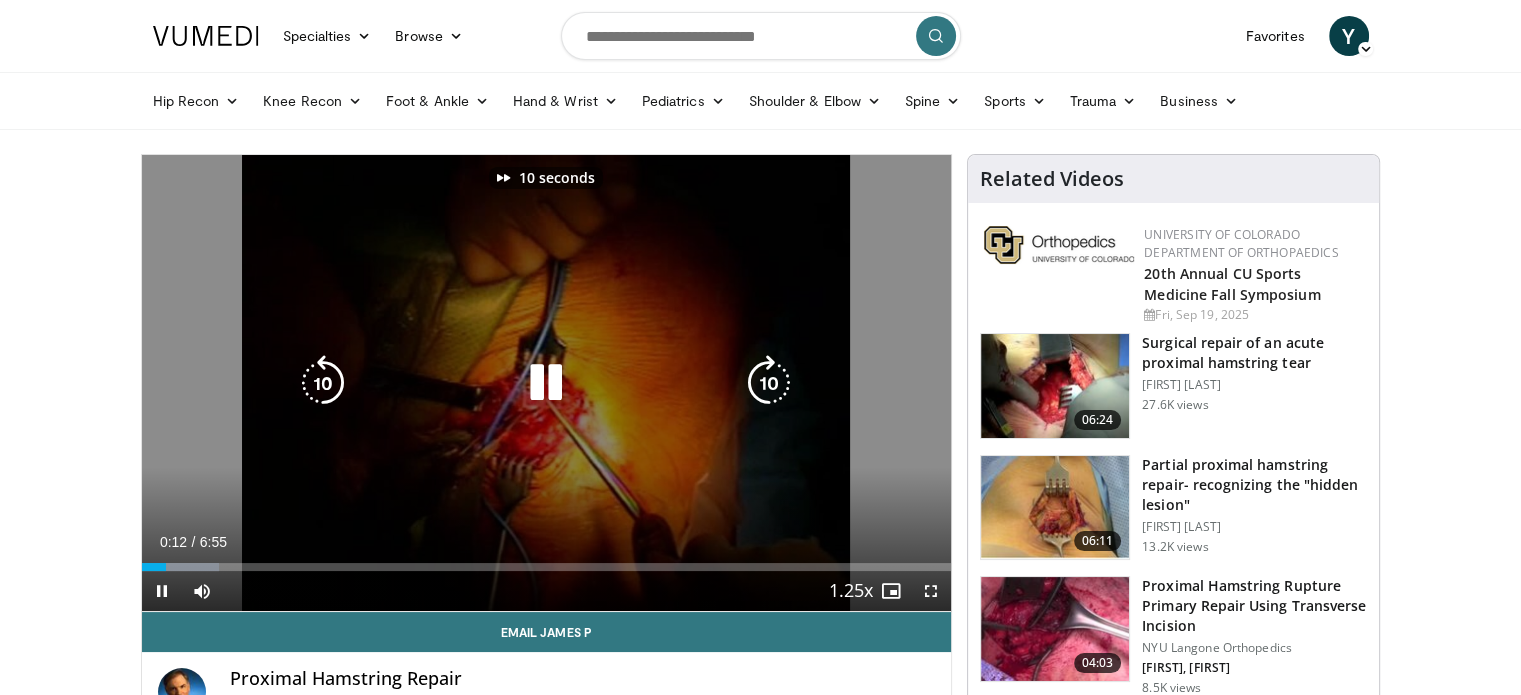 click at bounding box center [769, 383] 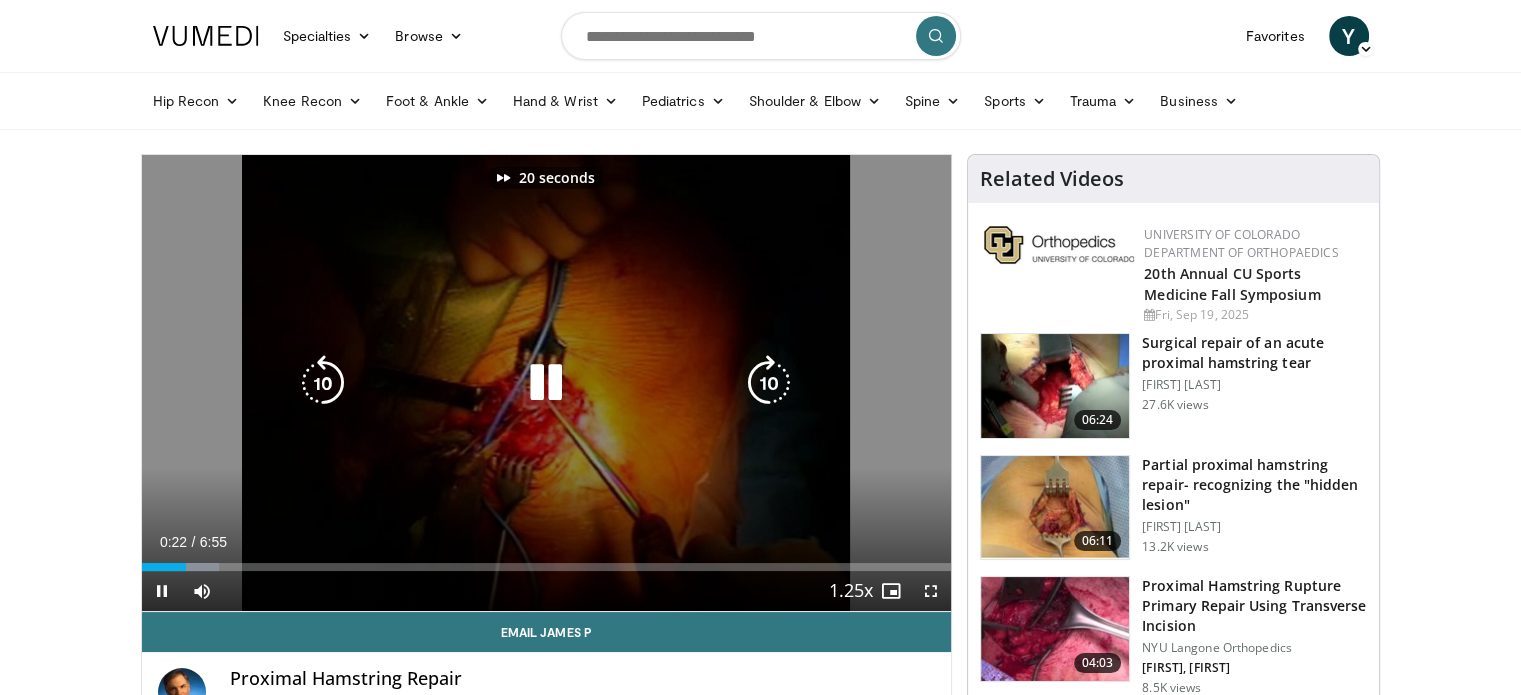 click at bounding box center [769, 383] 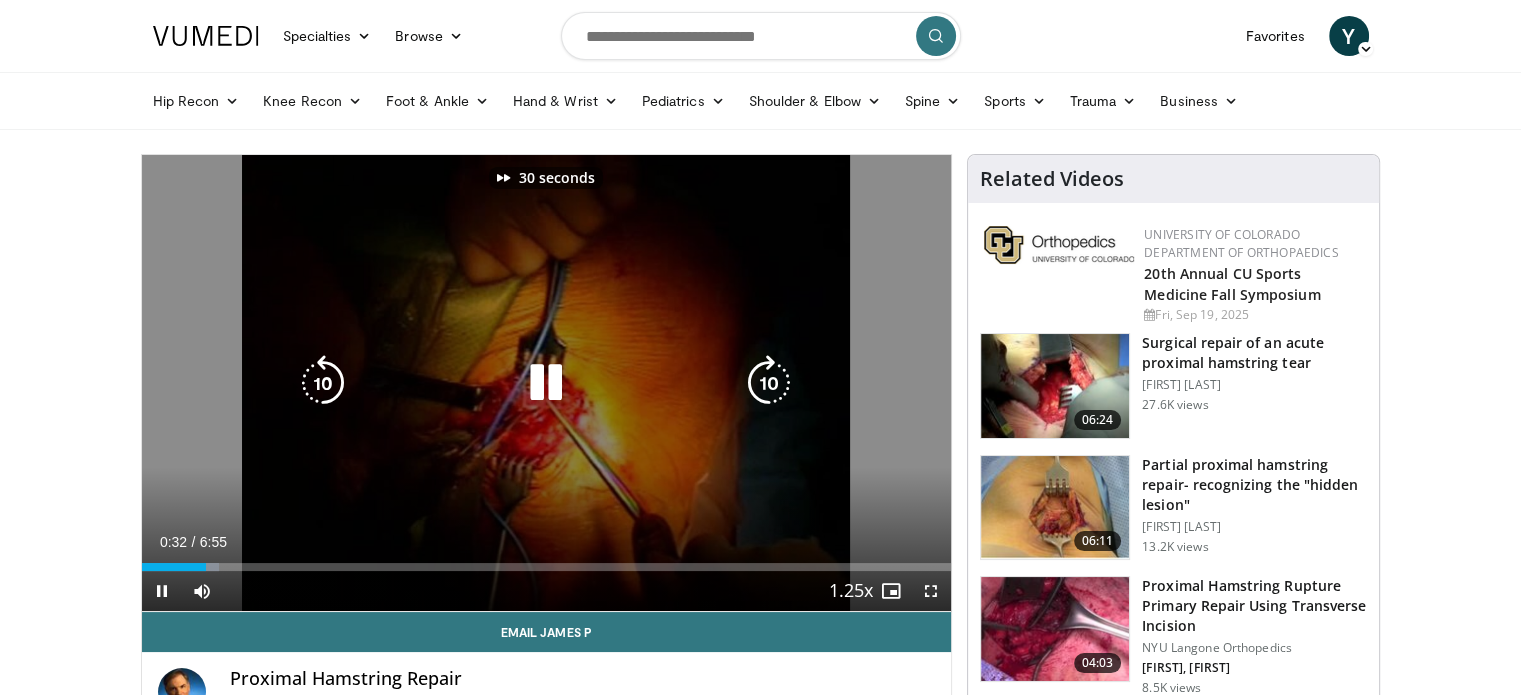 click at bounding box center [769, 383] 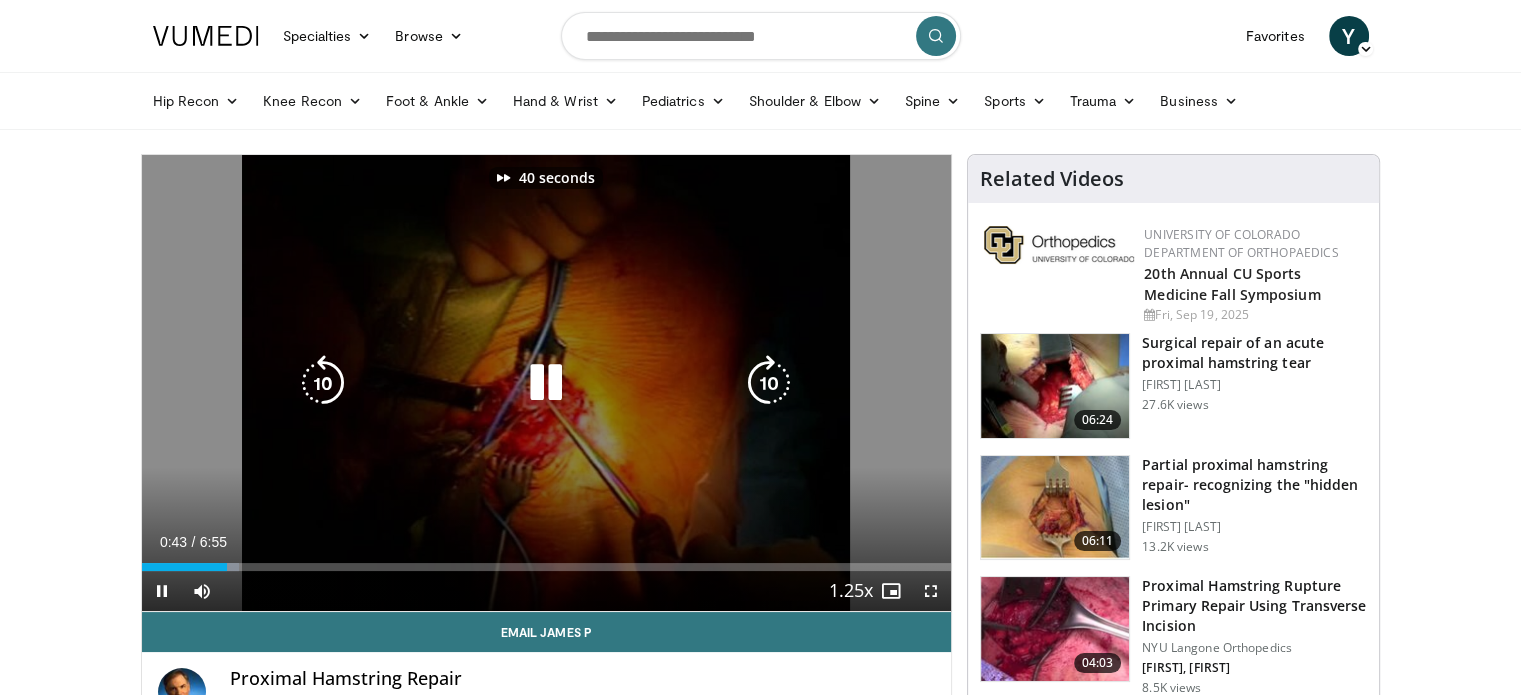 click at bounding box center [769, 383] 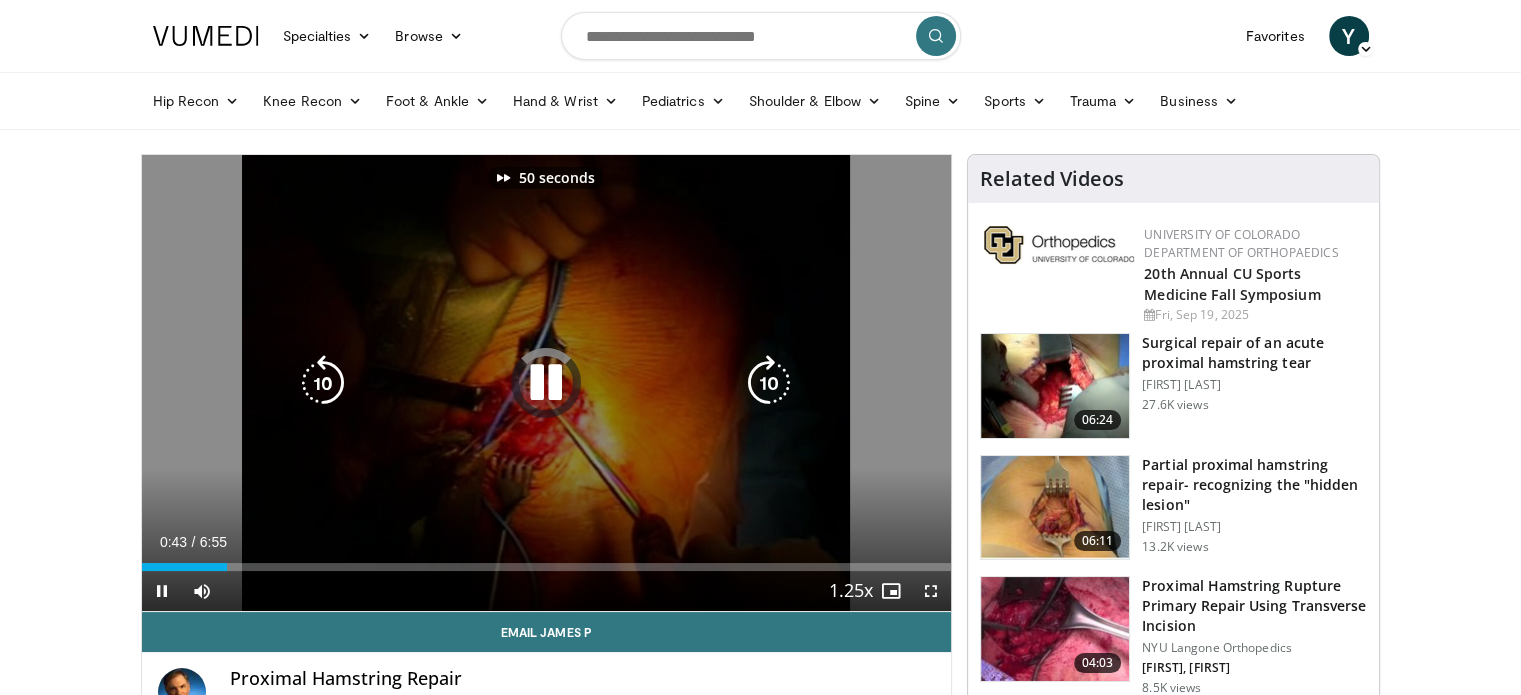 click at bounding box center (769, 383) 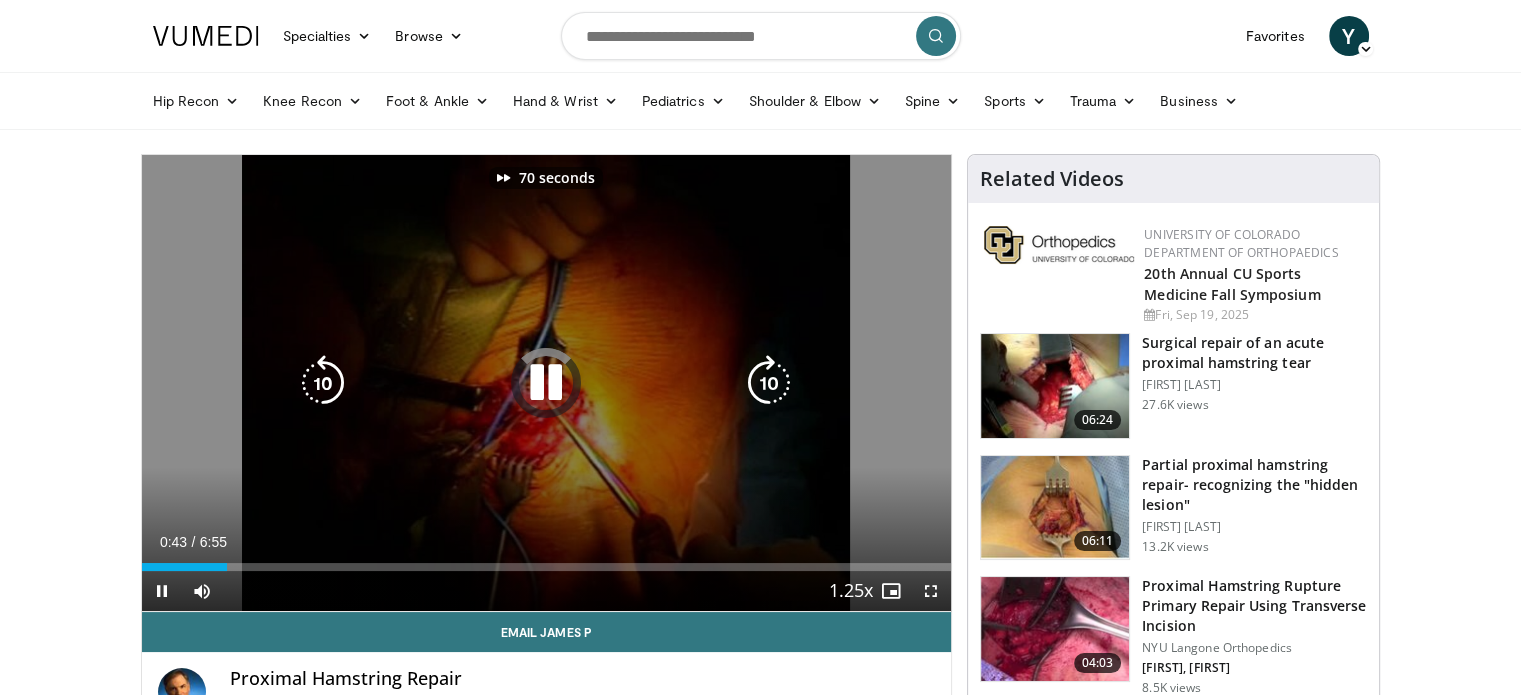 click at bounding box center (769, 383) 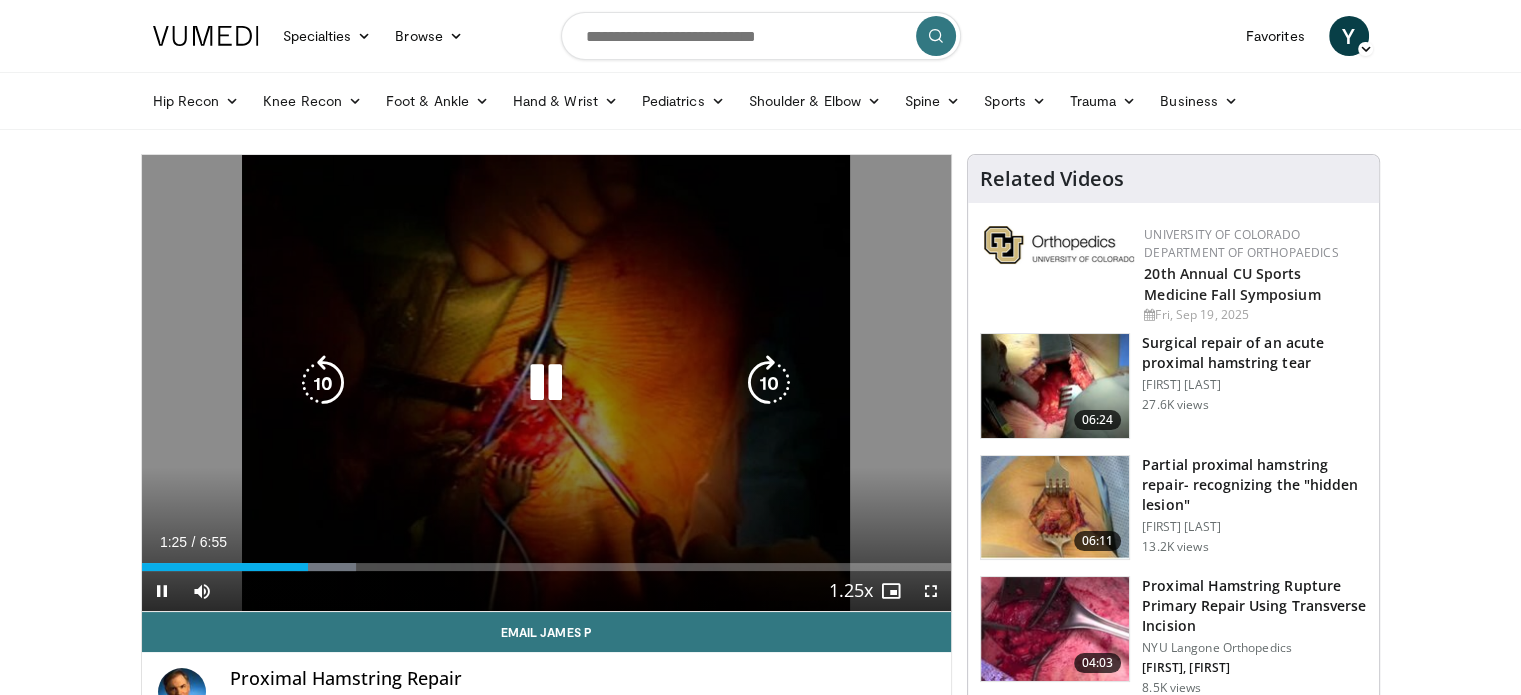 click at bounding box center (769, 383) 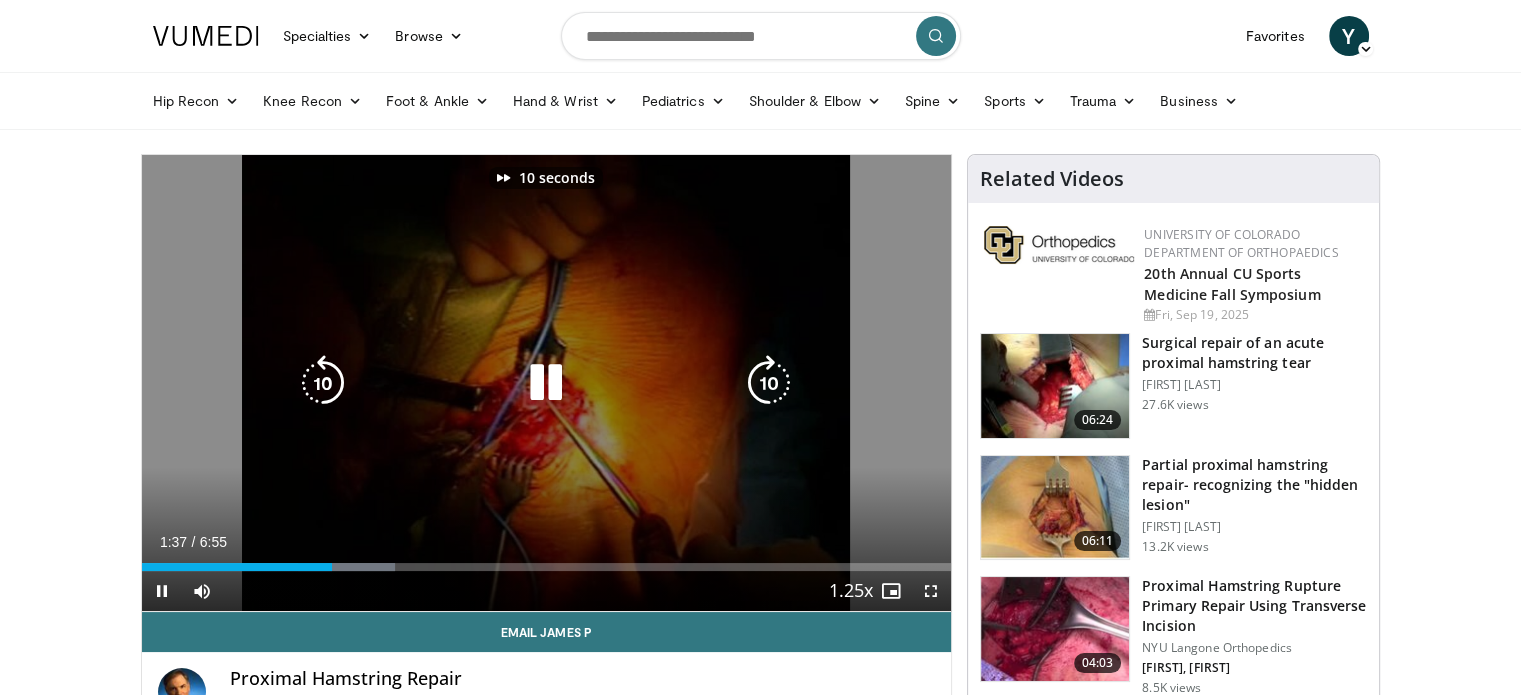 click at bounding box center (323, 383) 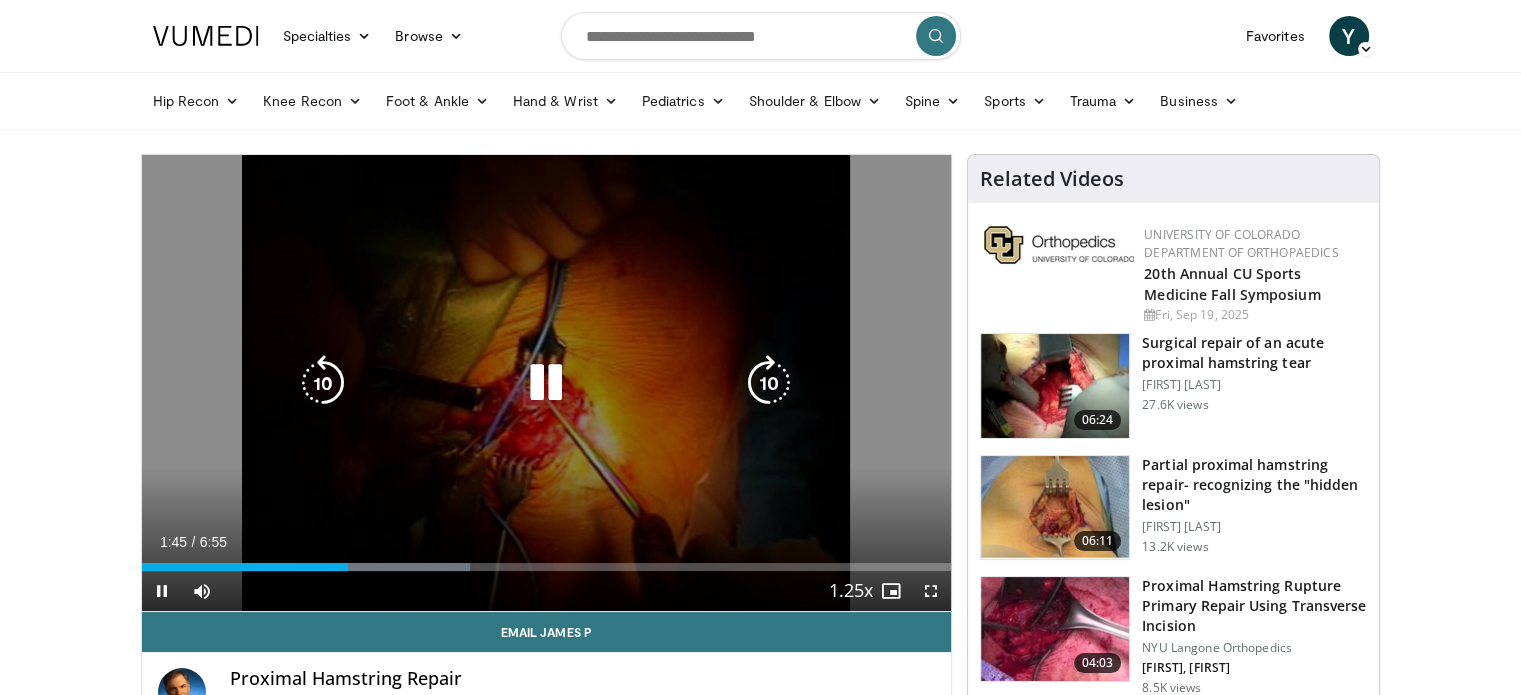 click at bounding box center [769, 383] 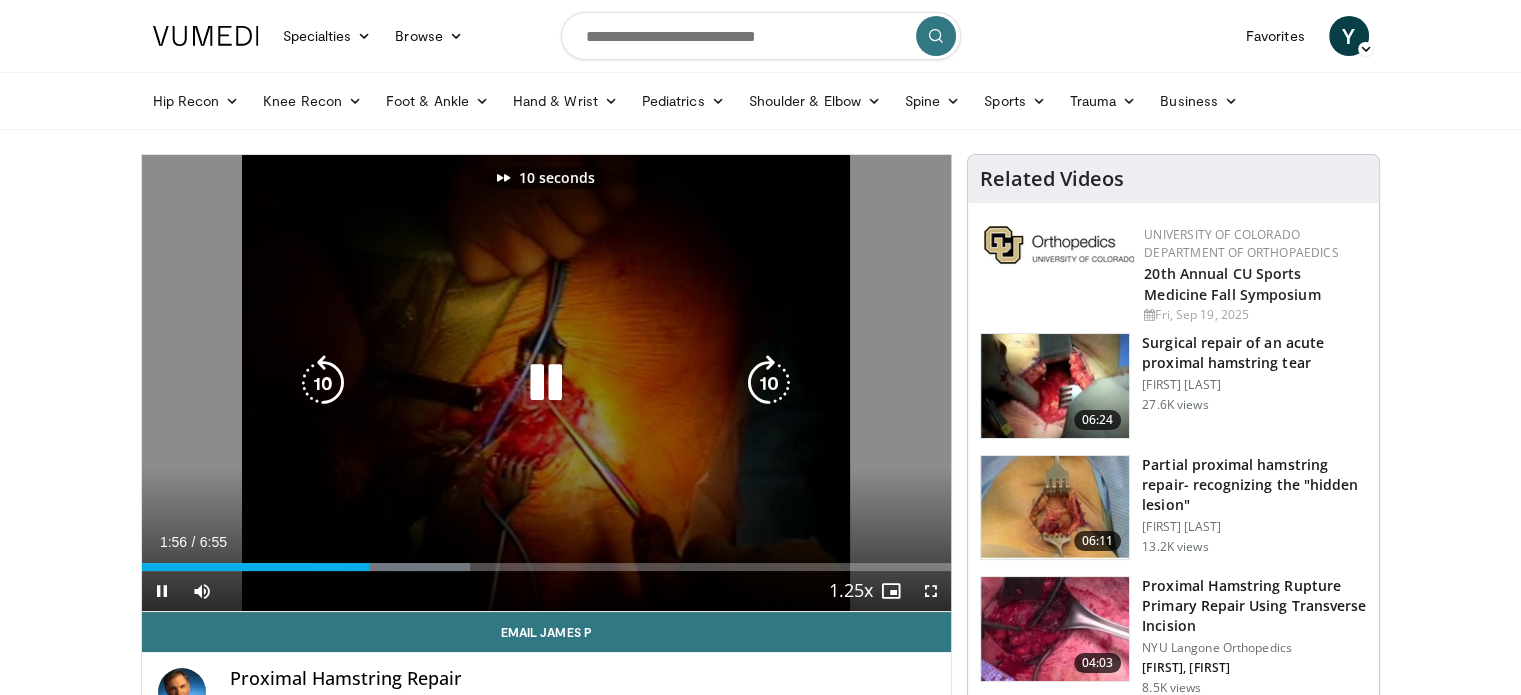 click at bounding box center [769, 383] 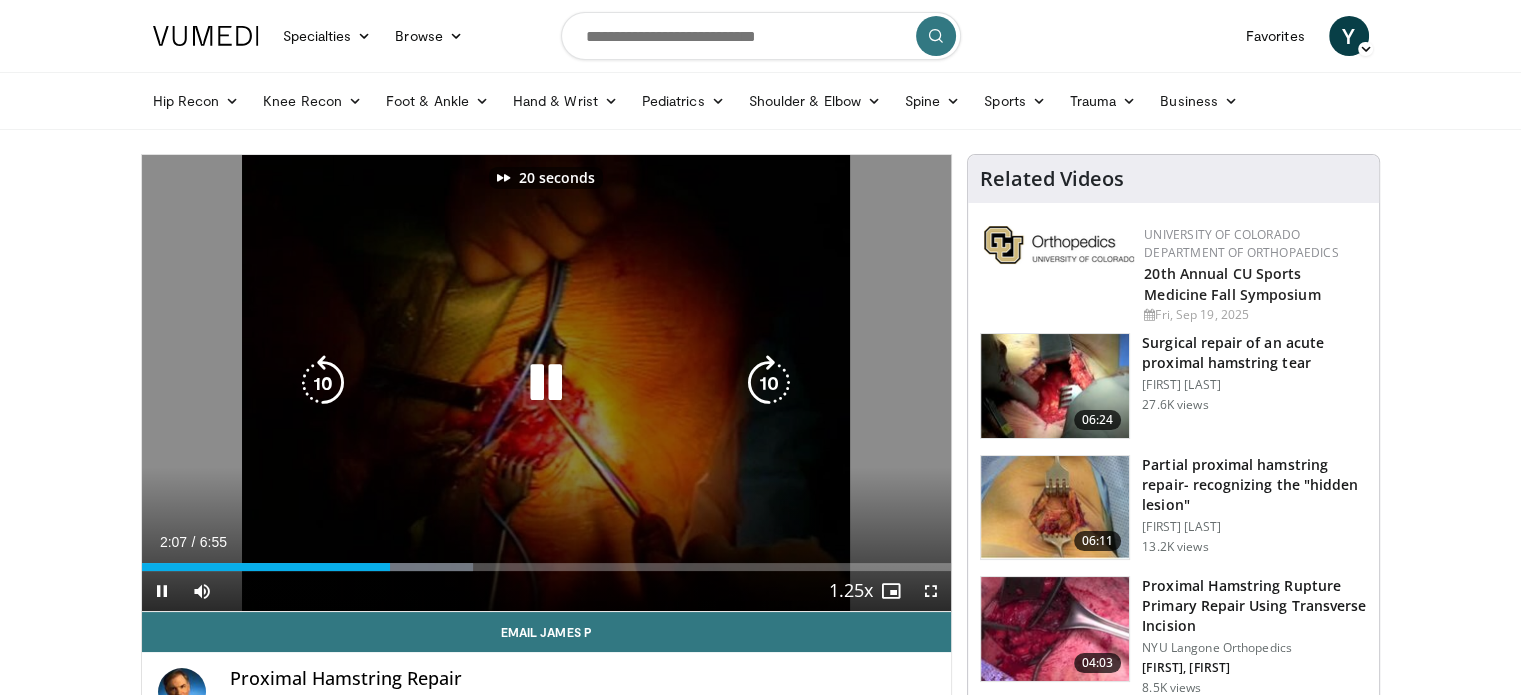 click at bounding box center (769, 383) 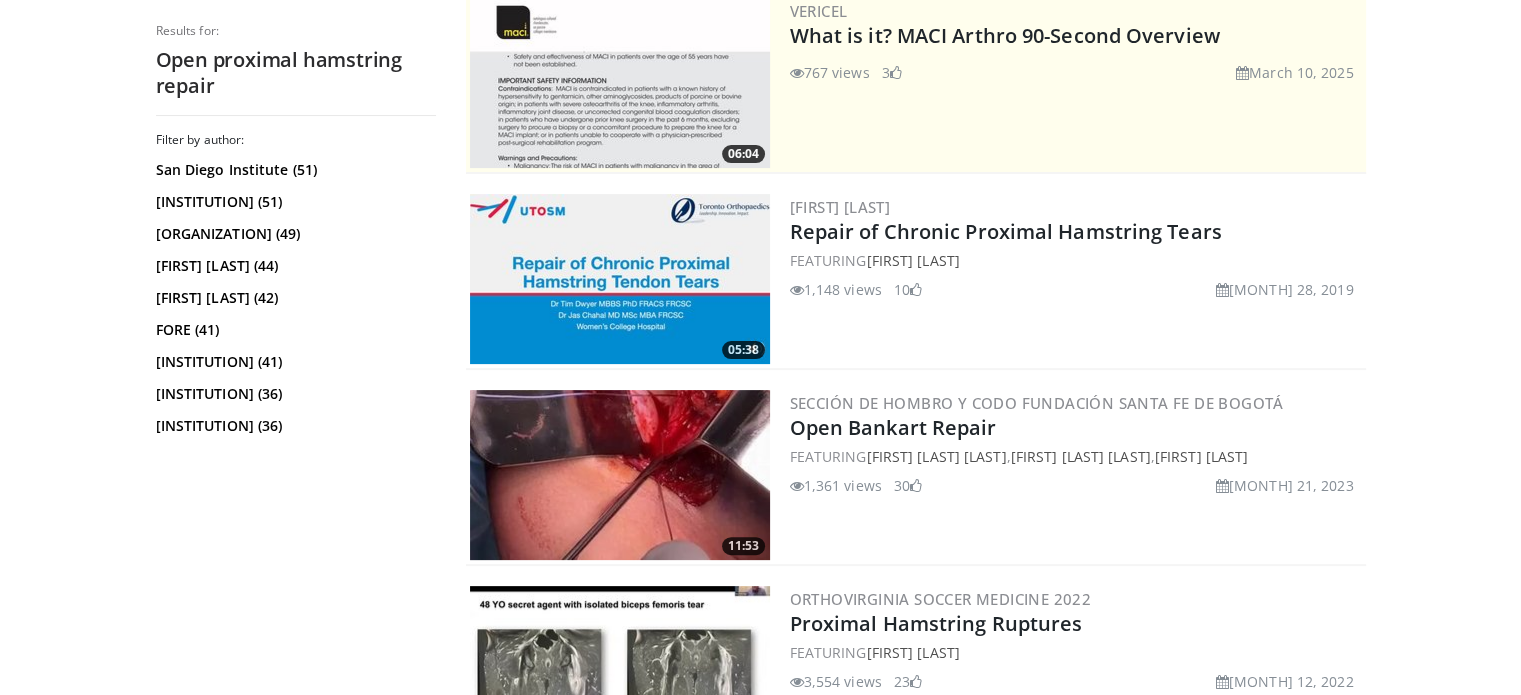 scroll, scrollTop: 424, scrollLeft: 0, axis: vertical 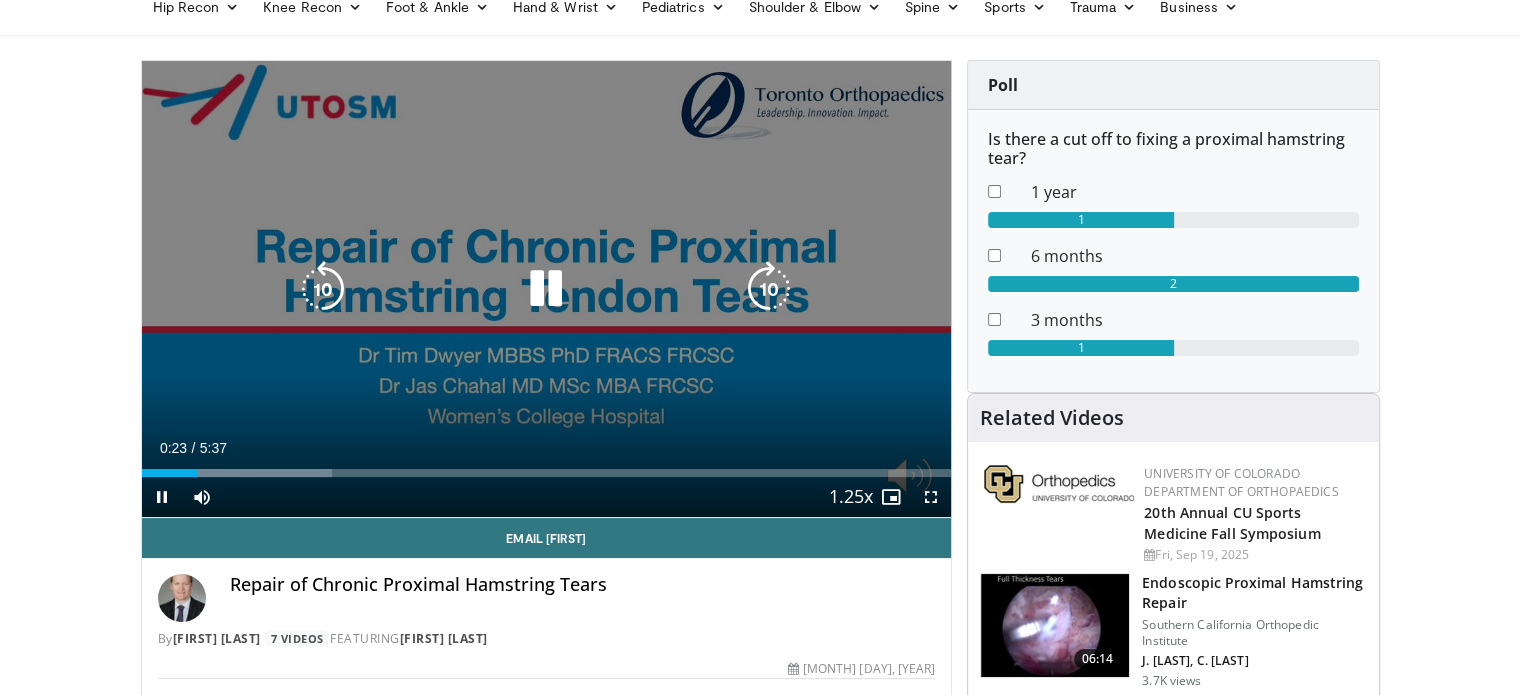click at bounding box center (546, 289) 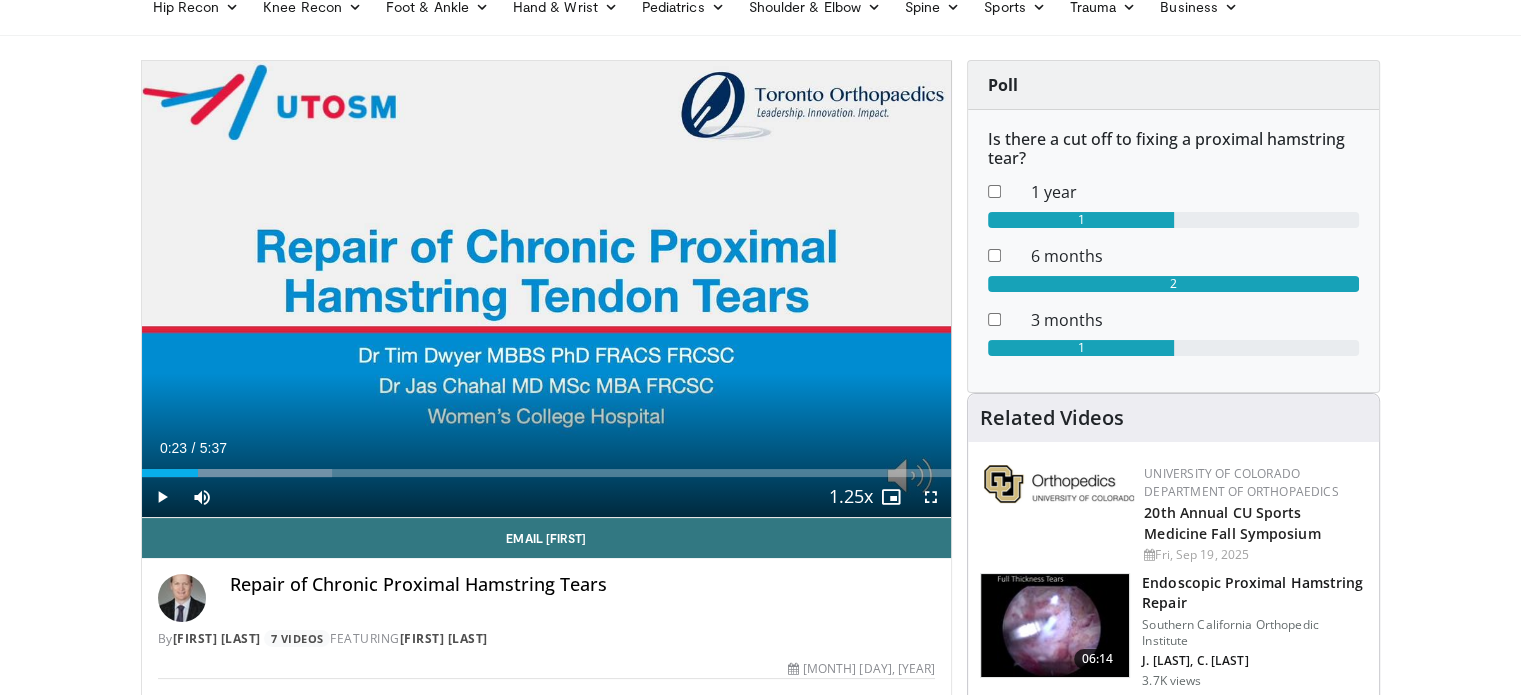 click on "10 seconds
Tap to unmute" at bounding box center [547, 289] 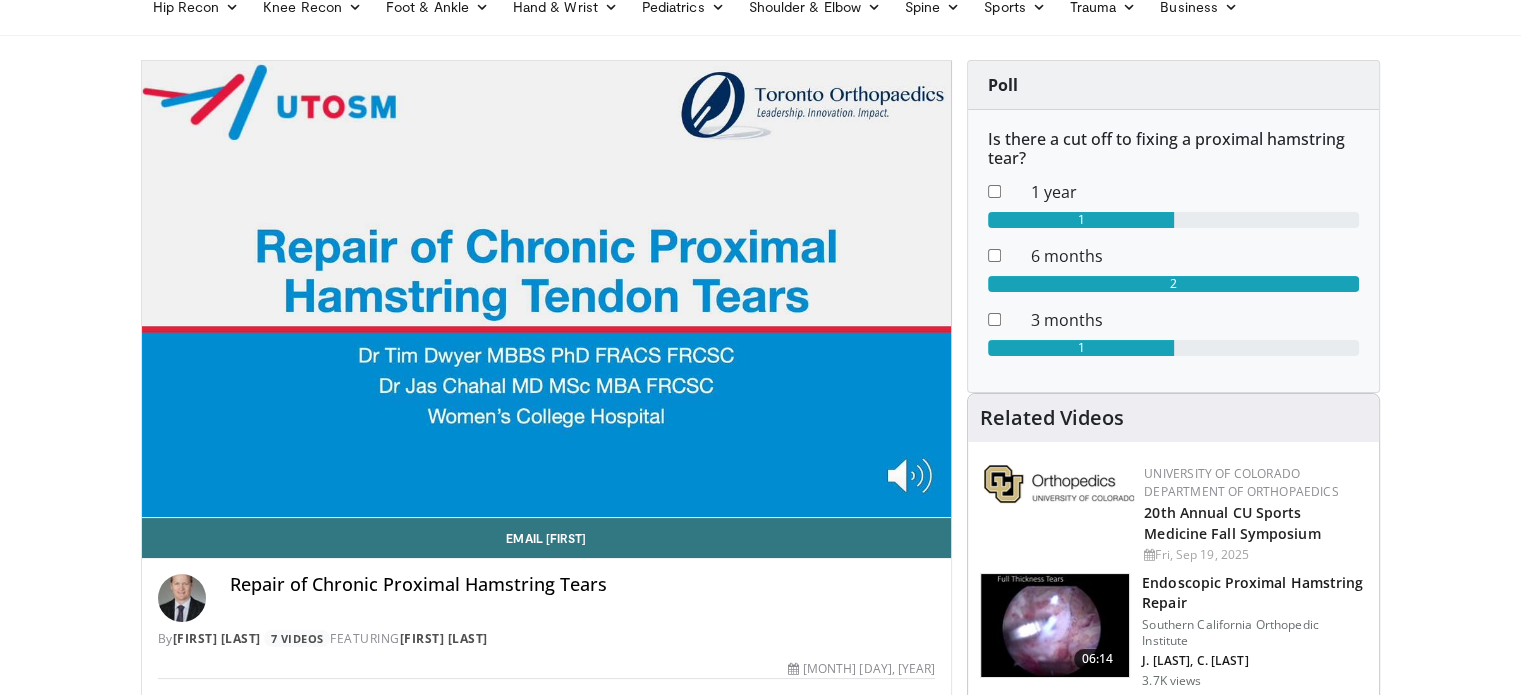 click on "10 seconds
Tap to unmute" at bounding box center (547, 289) 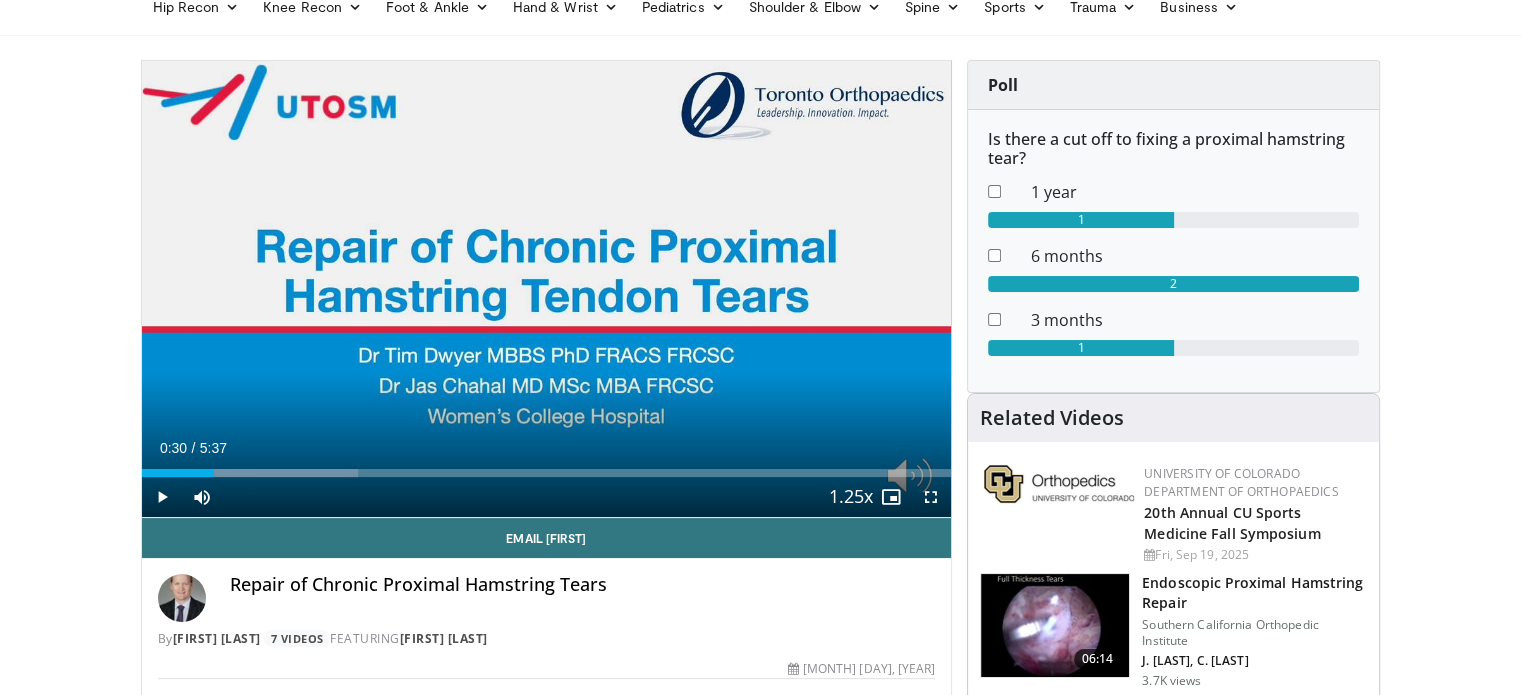 click on "10 seconds
Tap to unmute" at bounding box center (547, 289) 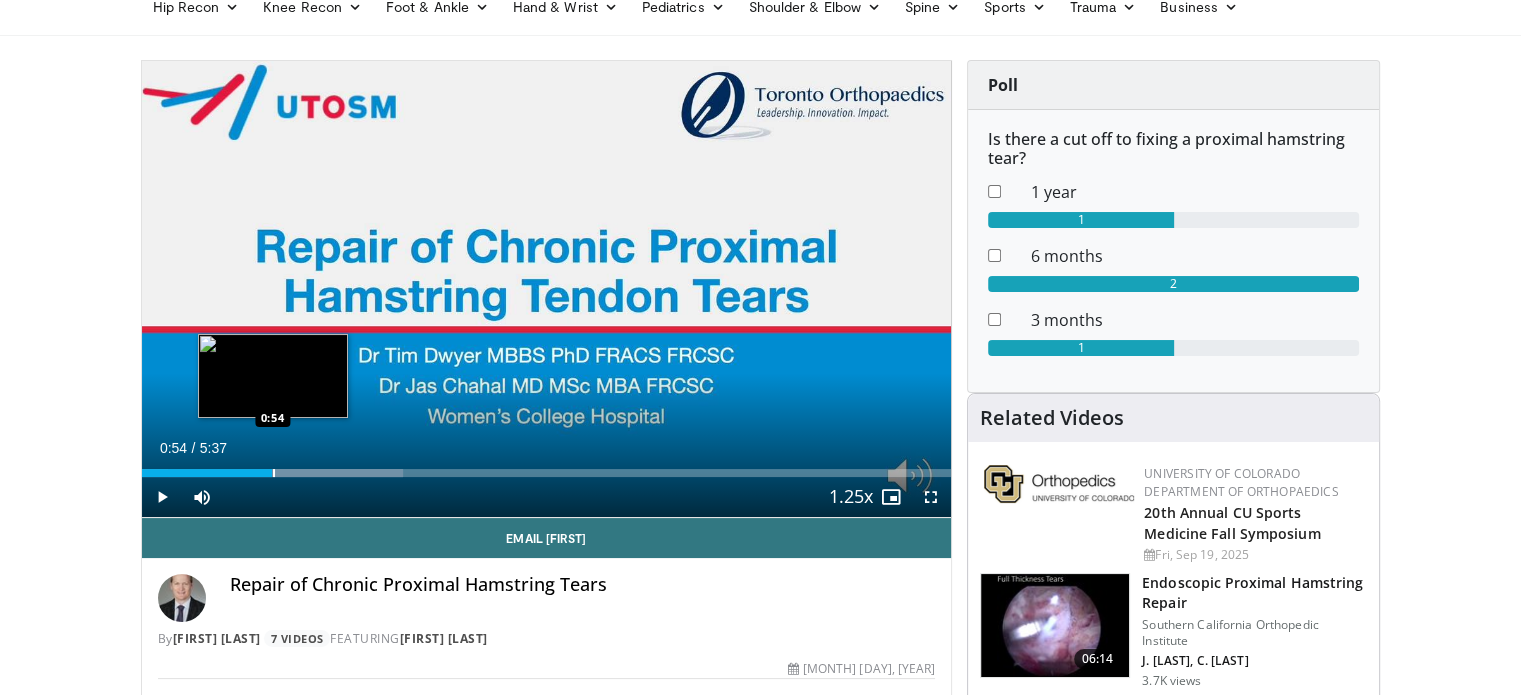 click at bounding box center [274, 473] 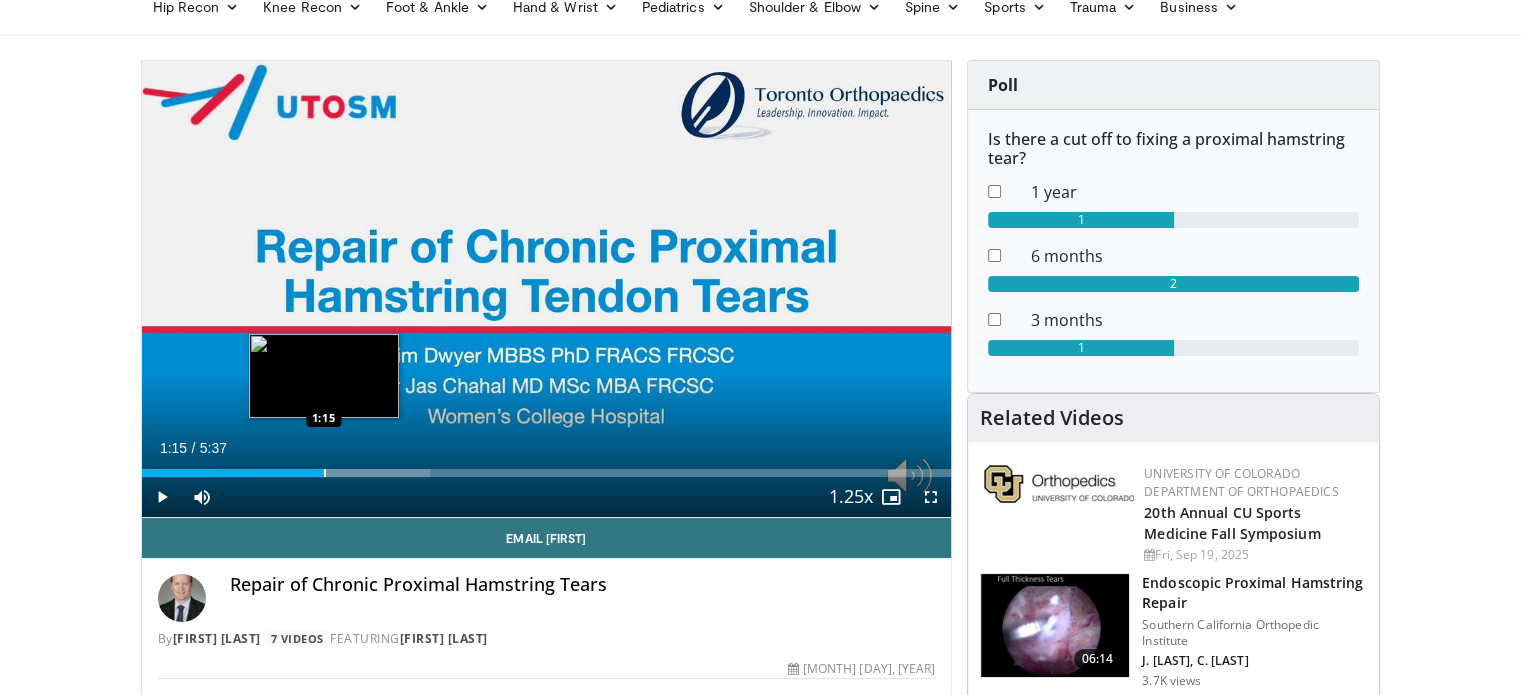 click at bounding box center [325, 473] 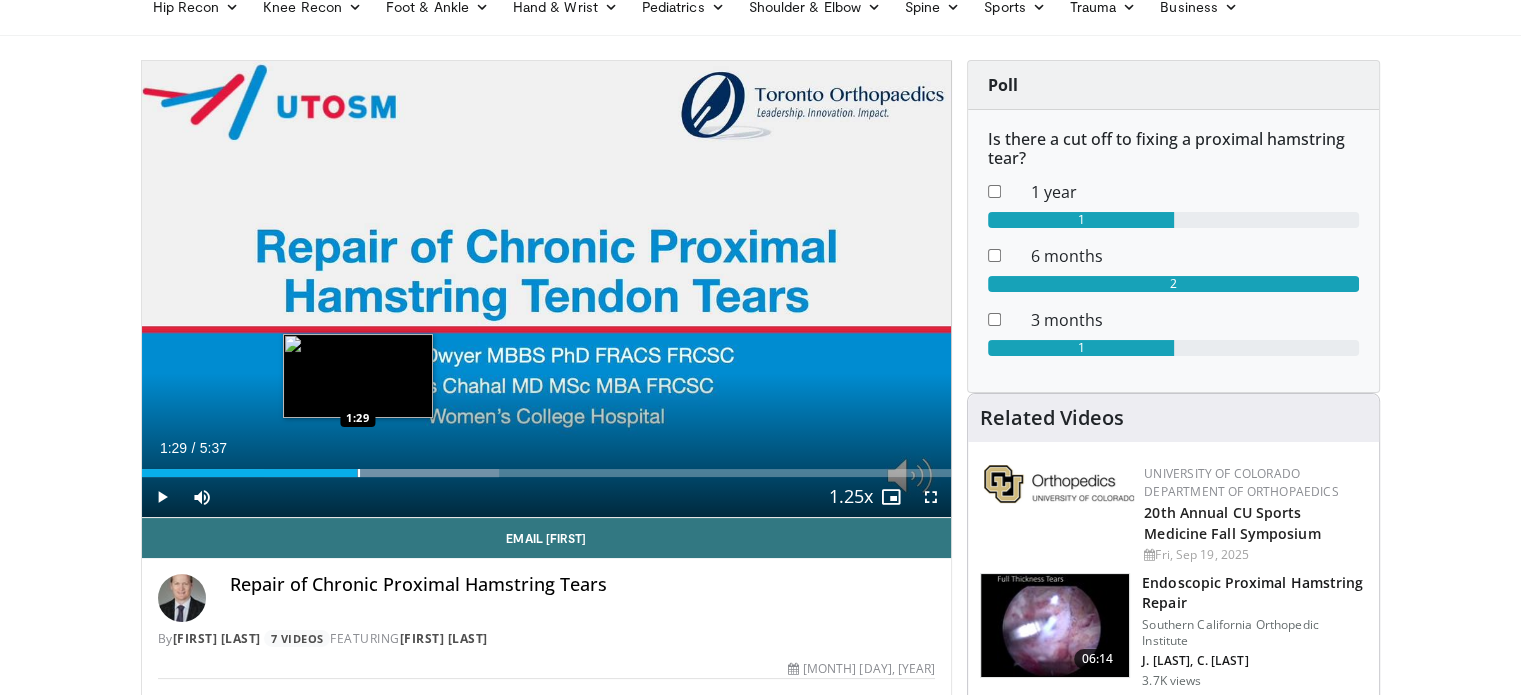 click at bounding box center (359, 473) 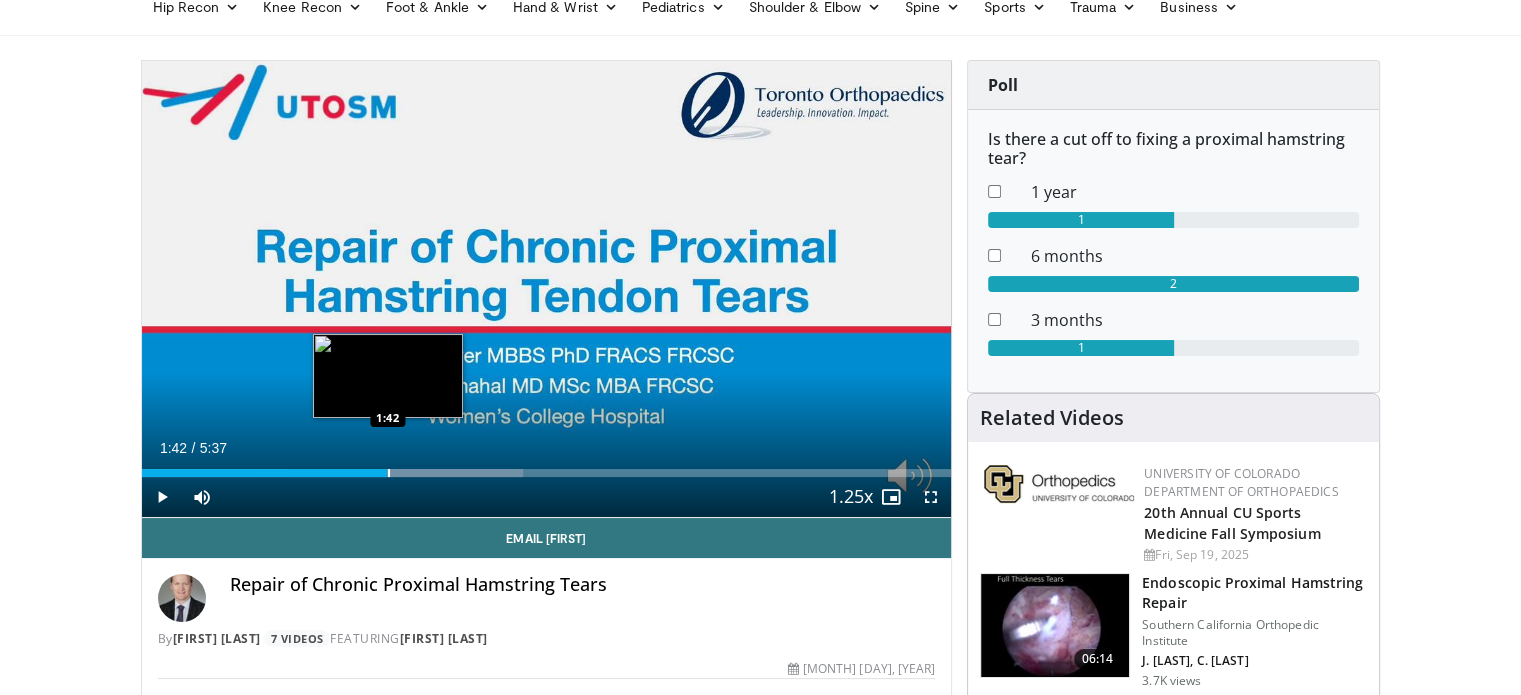 click at bounding box center (389, 473) 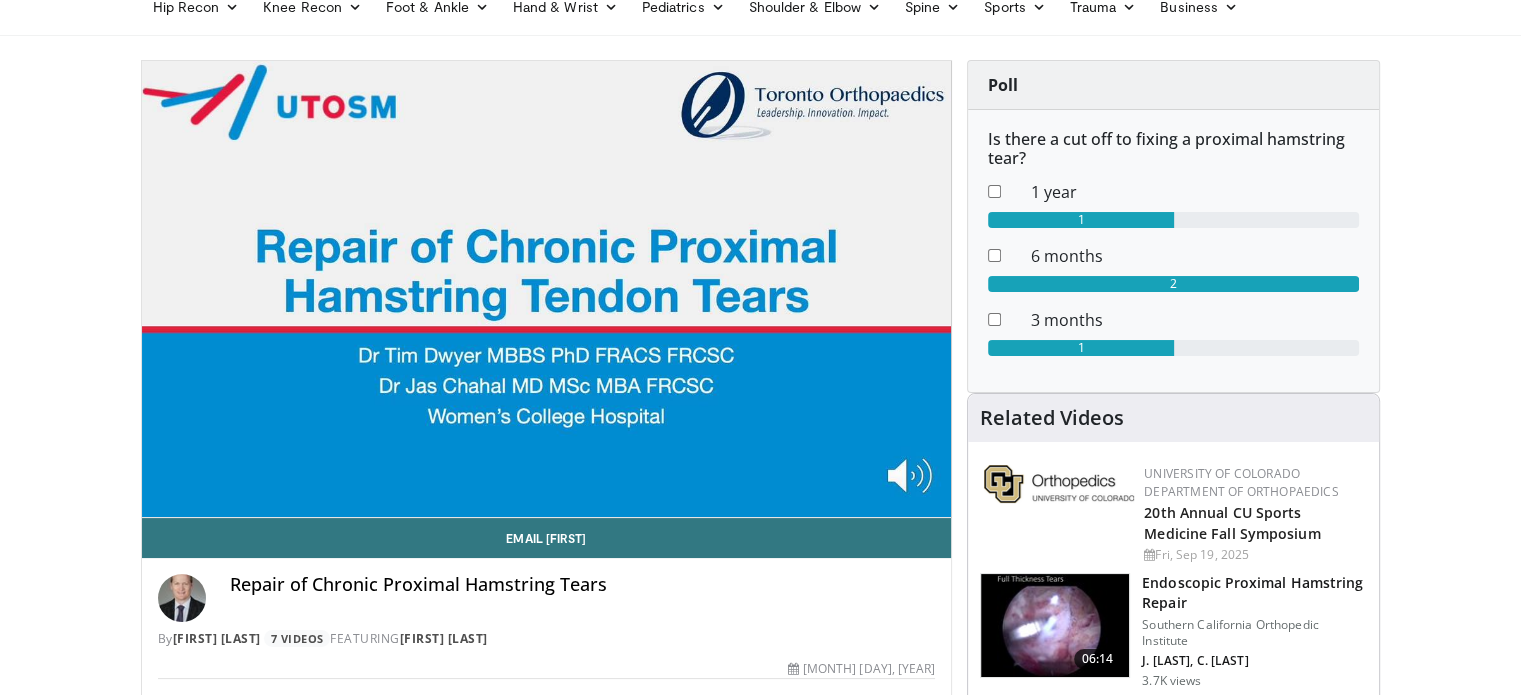 click on "**********" at bounding box center (547, 289) 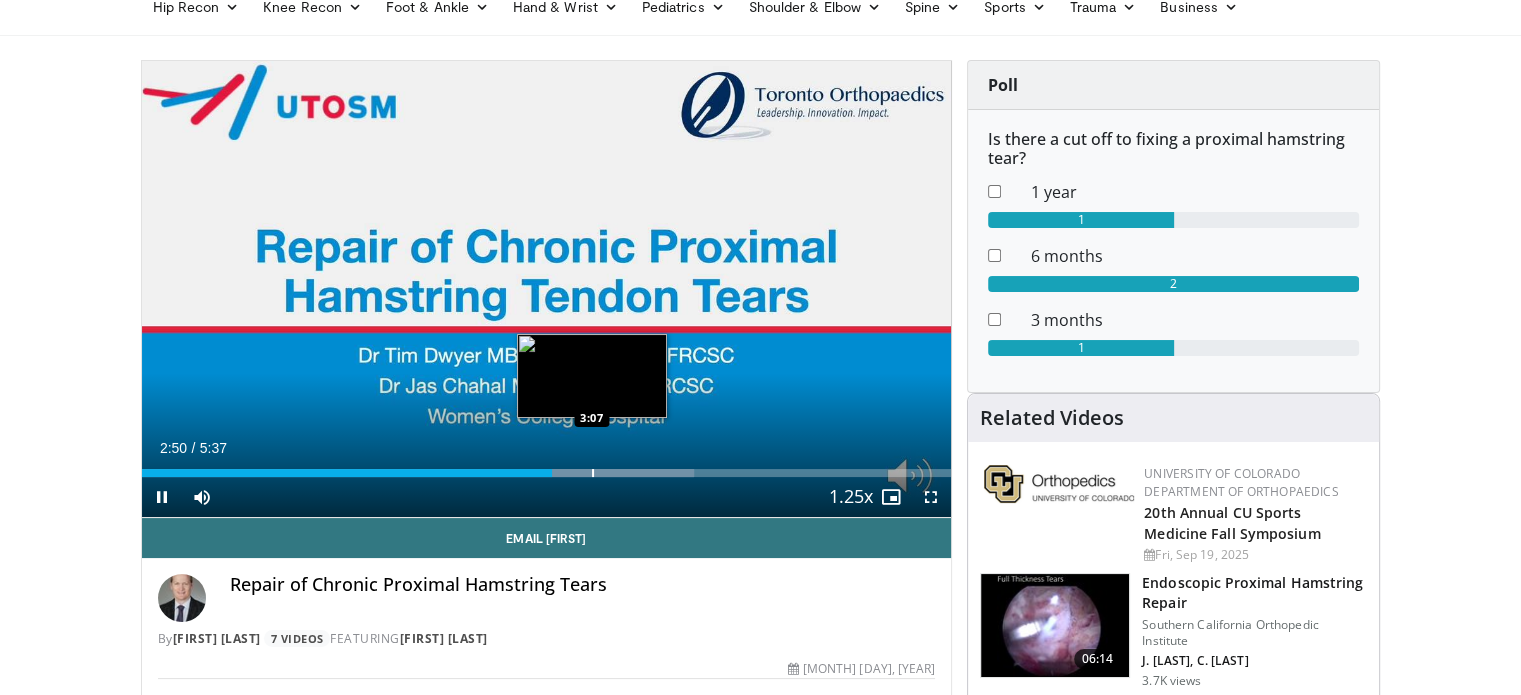 click at bounding box center (587, 473) 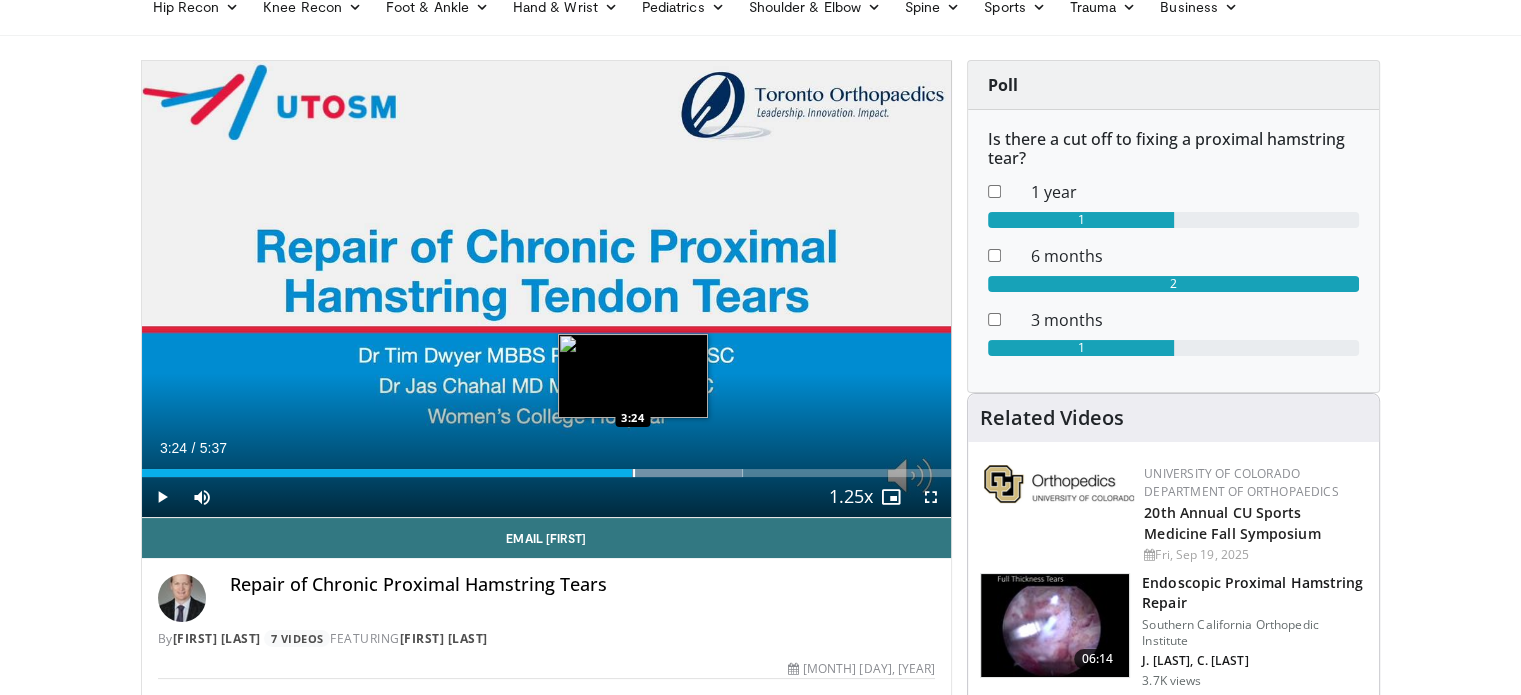 click at bounding box center (634, 473) 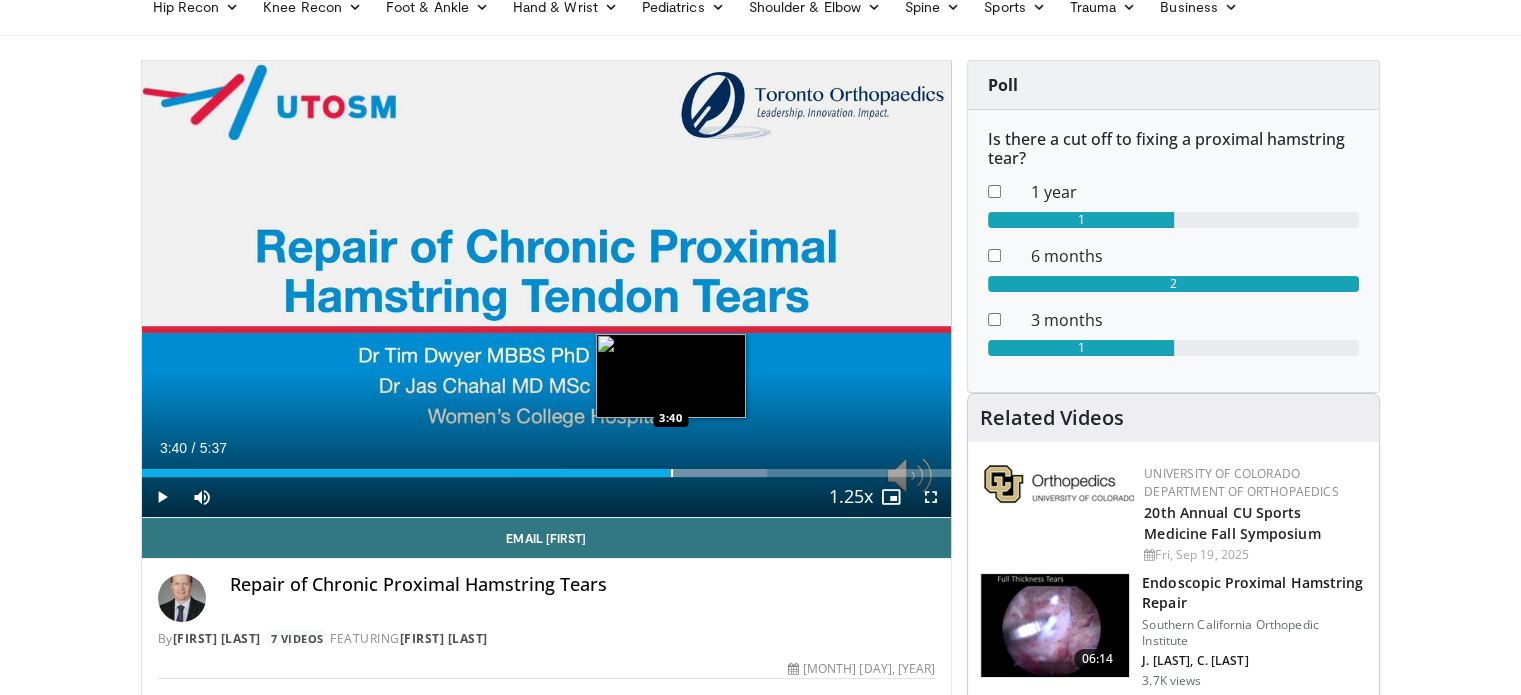 click at bounding box center [672, 473] 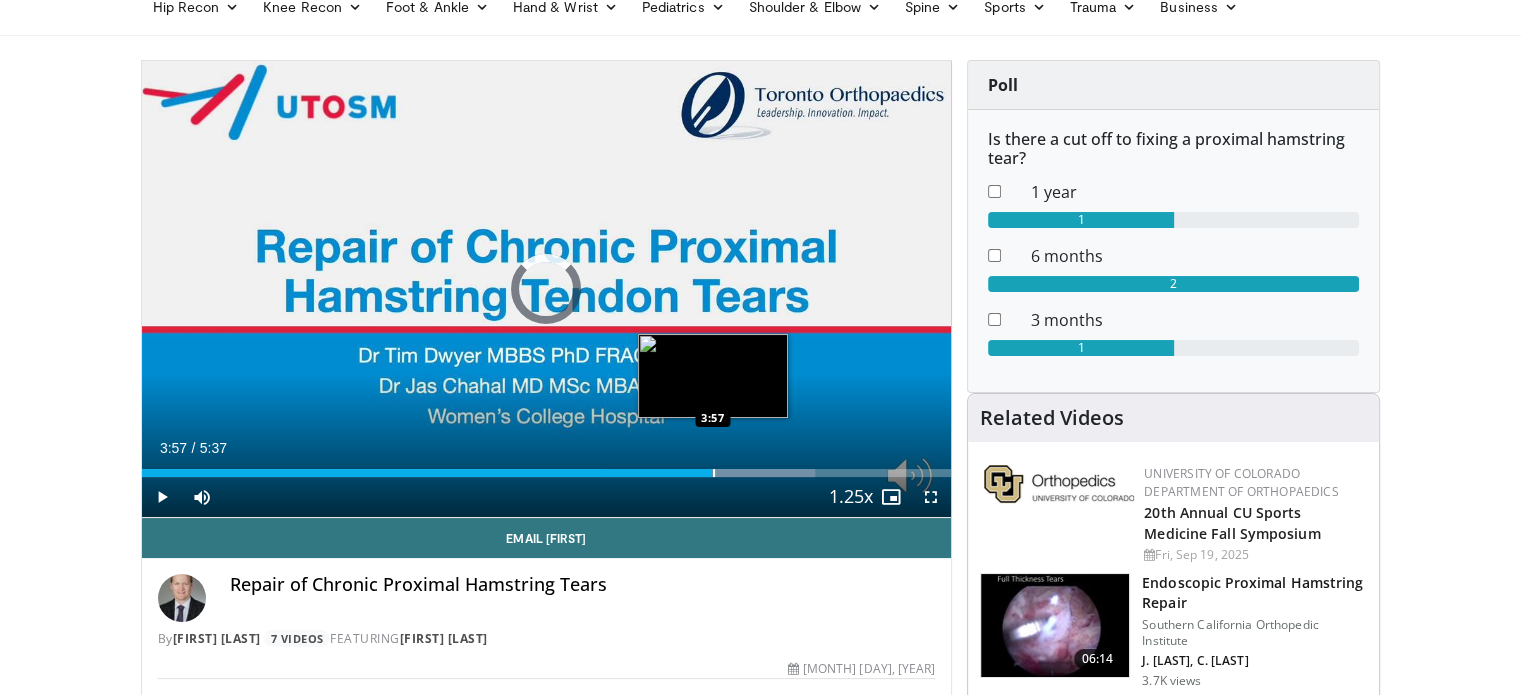 click at bounding box center (714, 473) 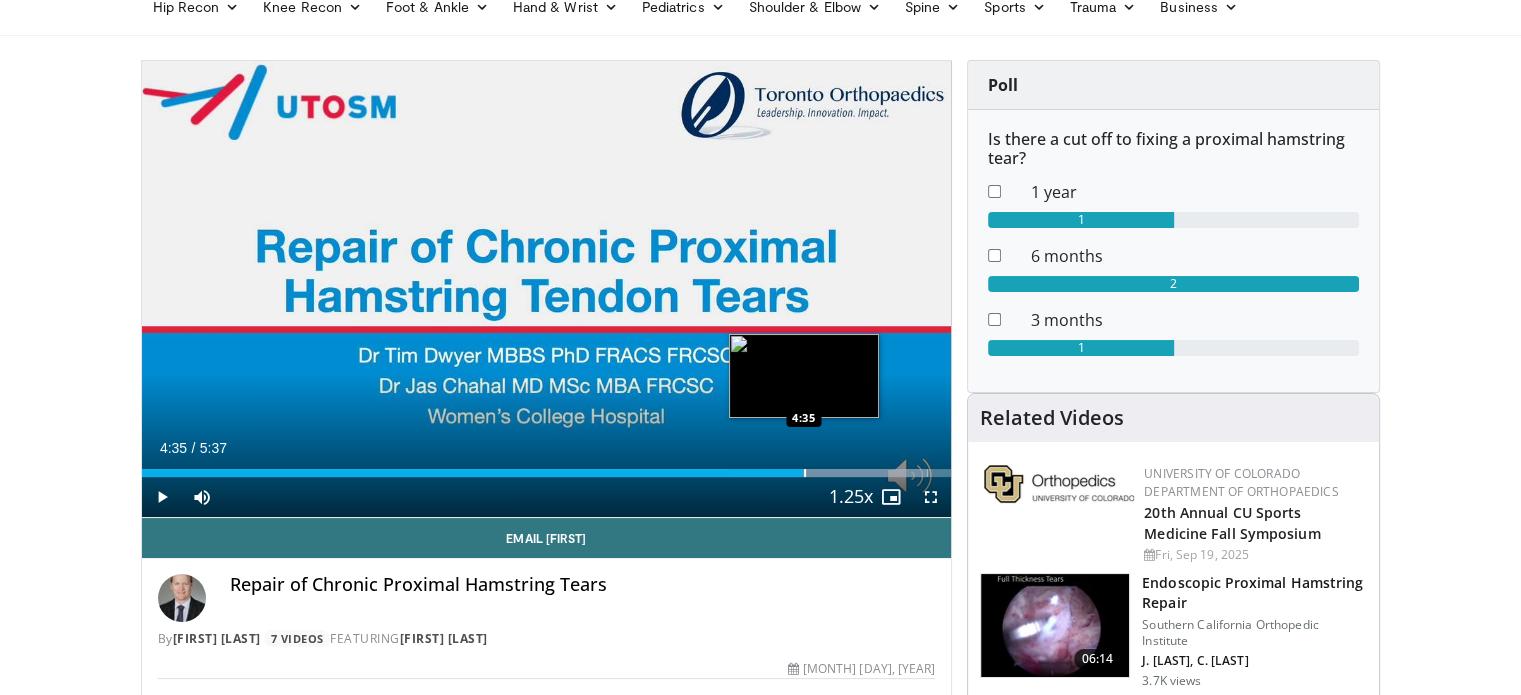 click at bounding box center [805, 473] 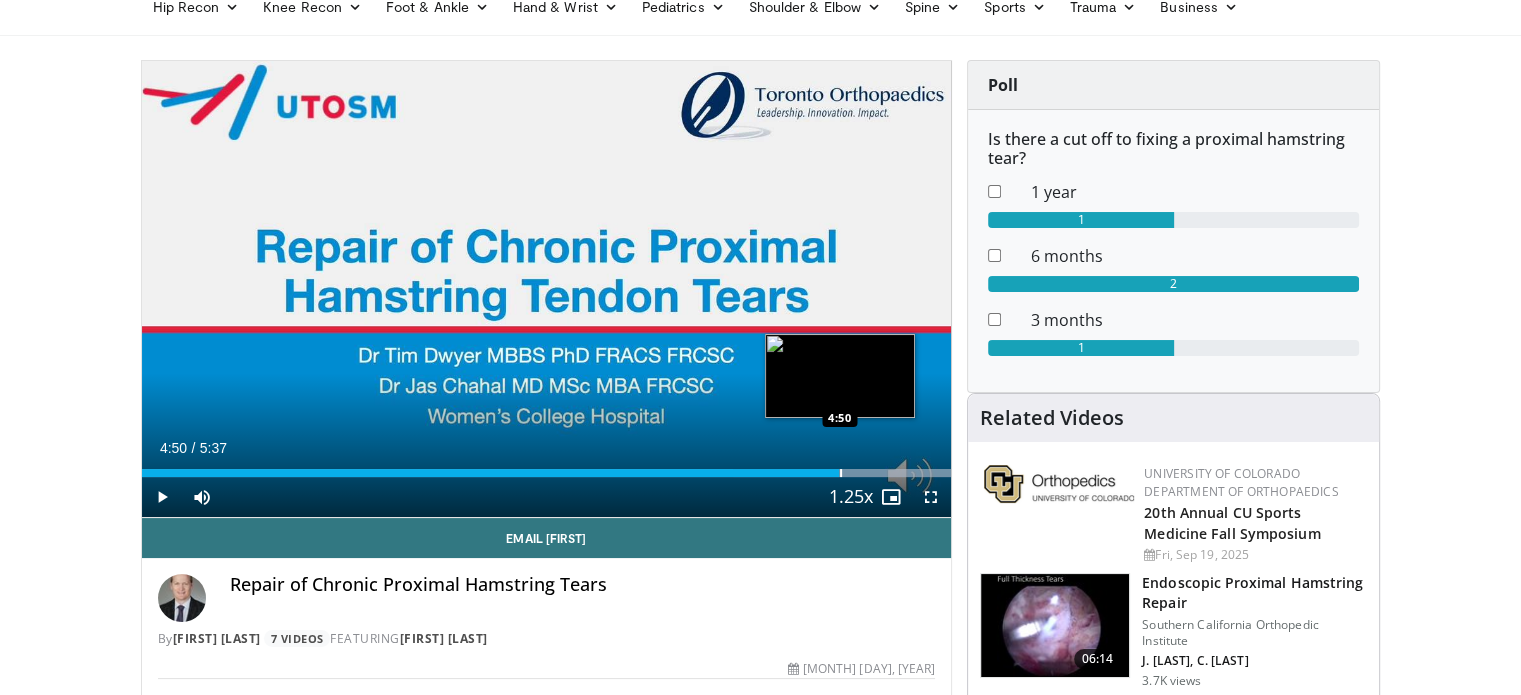 click at bounding box center [841, 473] 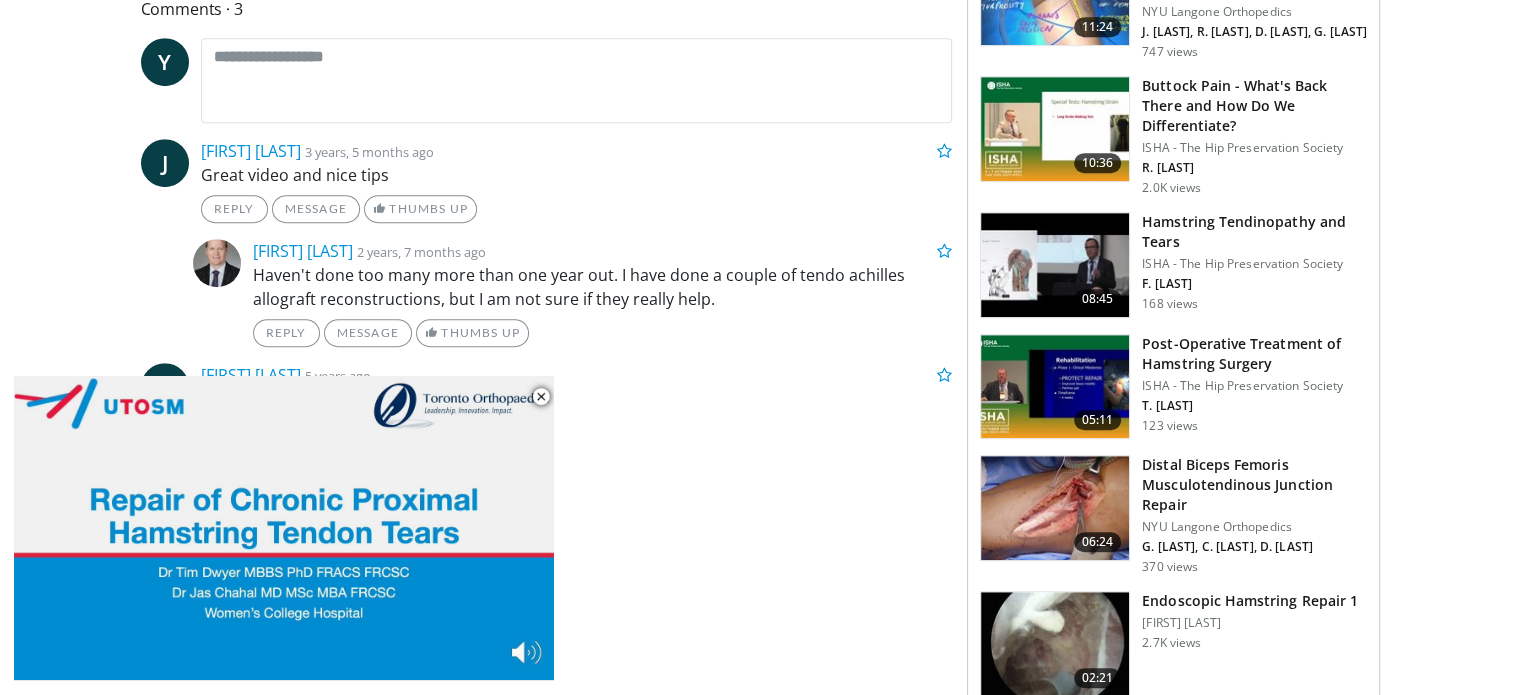 scroll, scrollTop: 982, scrollLeft: 0, axis: vertical 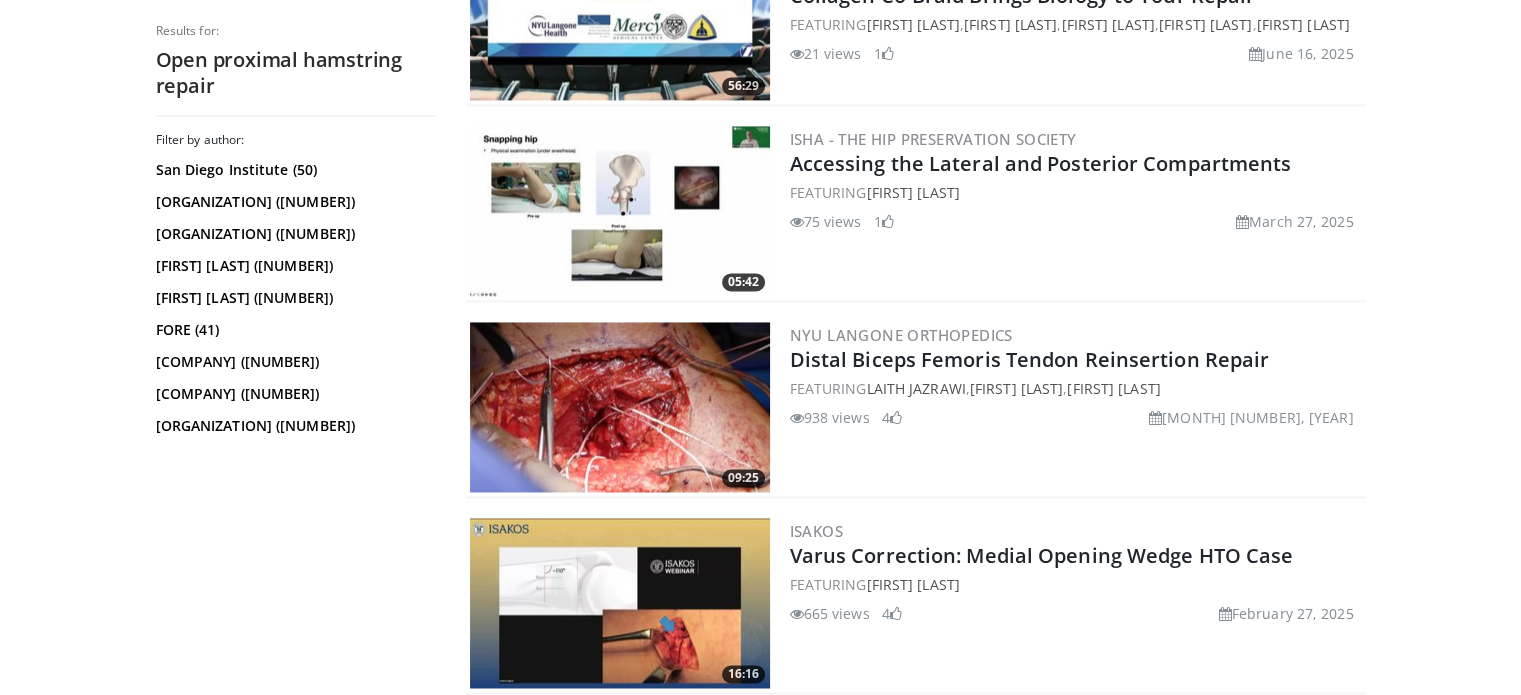 click on "Specialties
Adult & Family Medicine
Allergy, Asthma, Immunology
Anesthesiology
Cardiology
Dental
Dermatology
Endocrinology
Gastroenterology & Hepatology
General Surgery
Hematology & Oncology
Infectious Disease
Nephrology
Neurology
Neurosurgery
Obstetrics & Gynecology
Ophthalmology
Oral Maxillofacial
Orthopaedics
Otolaryngology
Pediatrics
Plastic Surgery
Podiatry
Psychiatry
Pulmonology
Radiation Oncology
Radiology
Rheumatology
Urology" at bounding box center (760, -147) 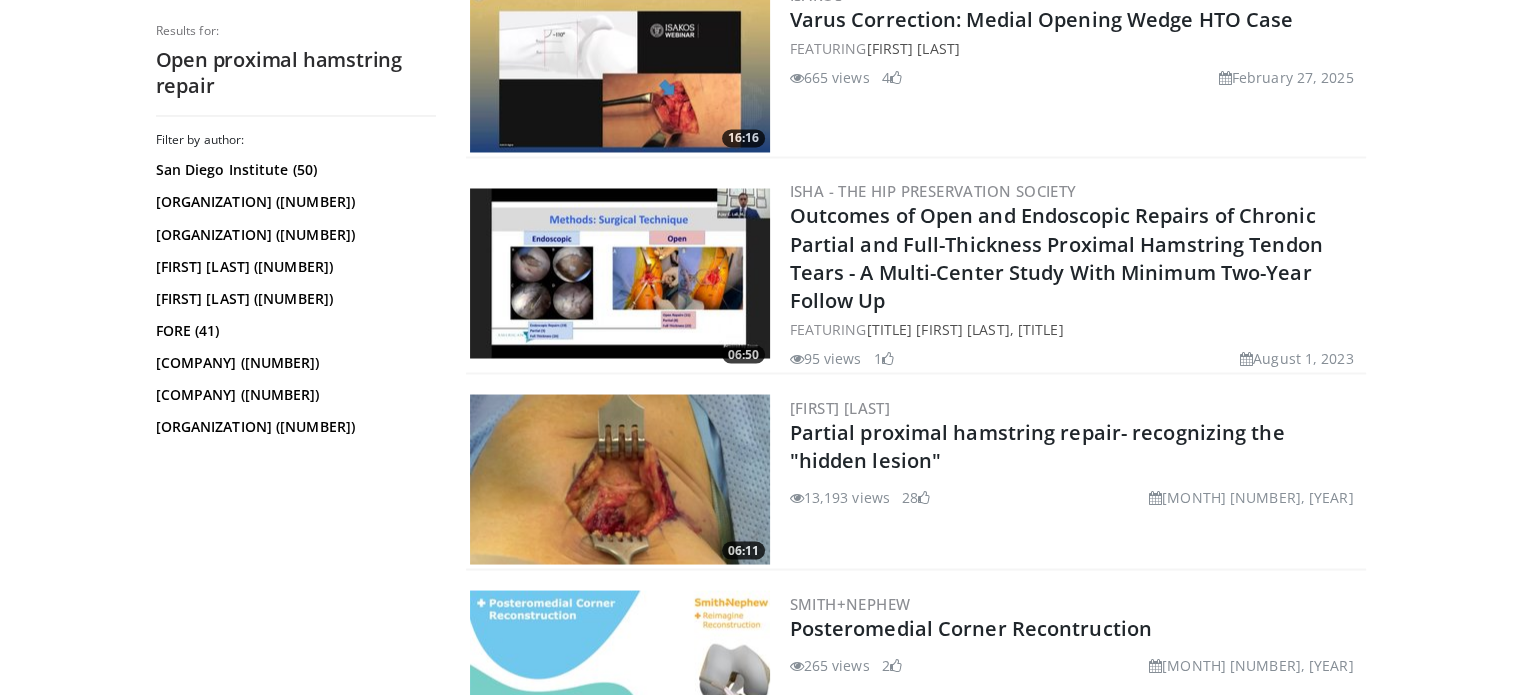 scroll, scrollTop: 3576, scrollLeft: 0, axis: vertical 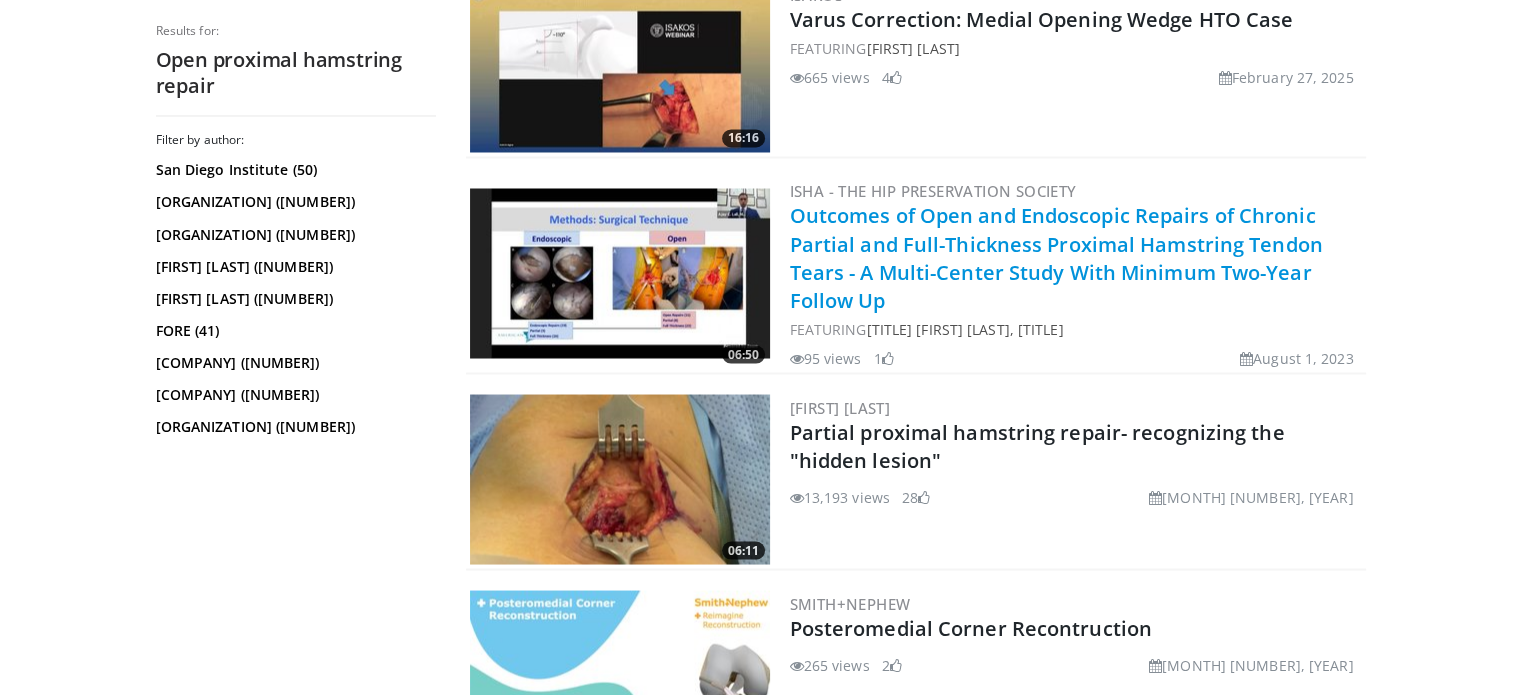 click on "Outcomes of Open and Endoscopic Repairs of Chronic Partial and Full-Thickness Proximal Hamstring Tendon Tears - A Multi-Center Study With Minimum Two-Year Follow Up" at bounding box center [1056, 257] 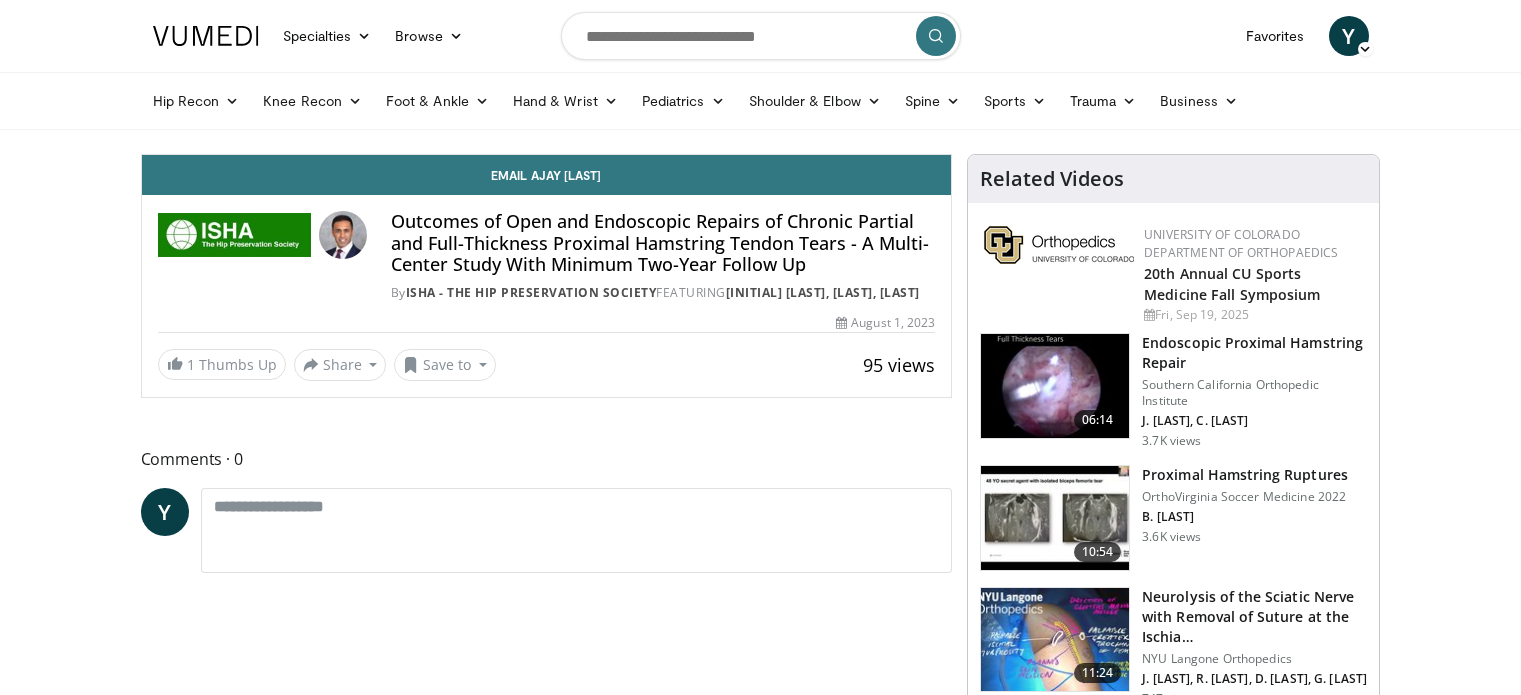 scroll, scrollTop: 0, scrollLeft: 0, axis: both 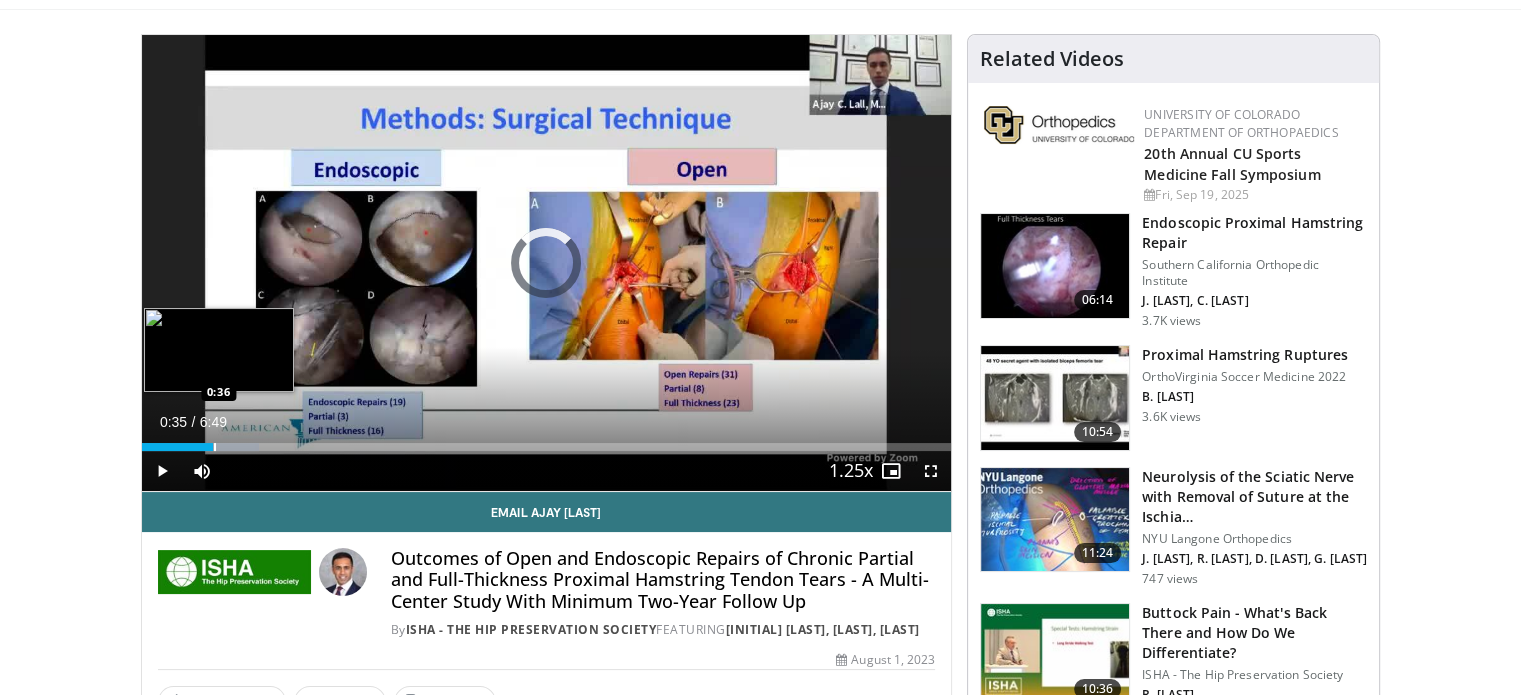 click on "Loaded :  14.54% 0:12 0:36" at bounding box center (547, 441) 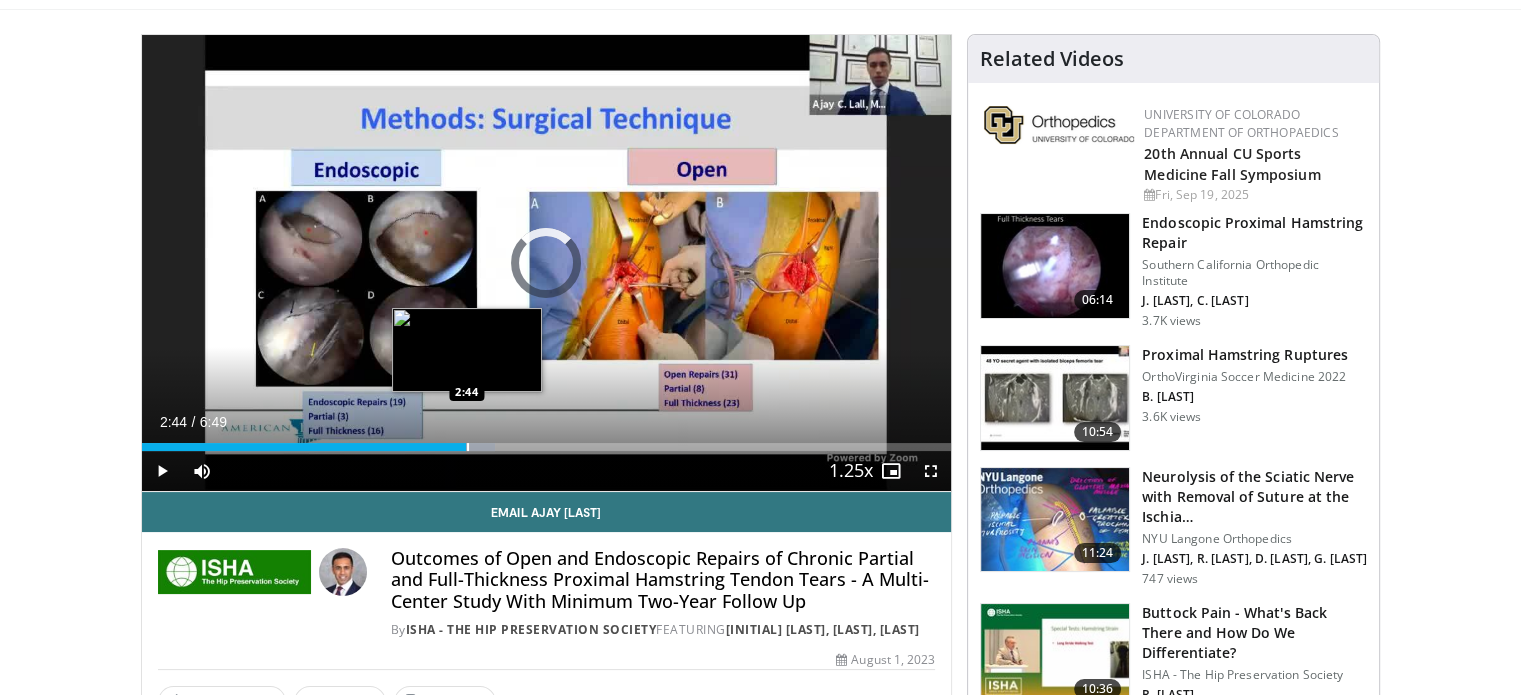 click at bounding box center (468, 447) 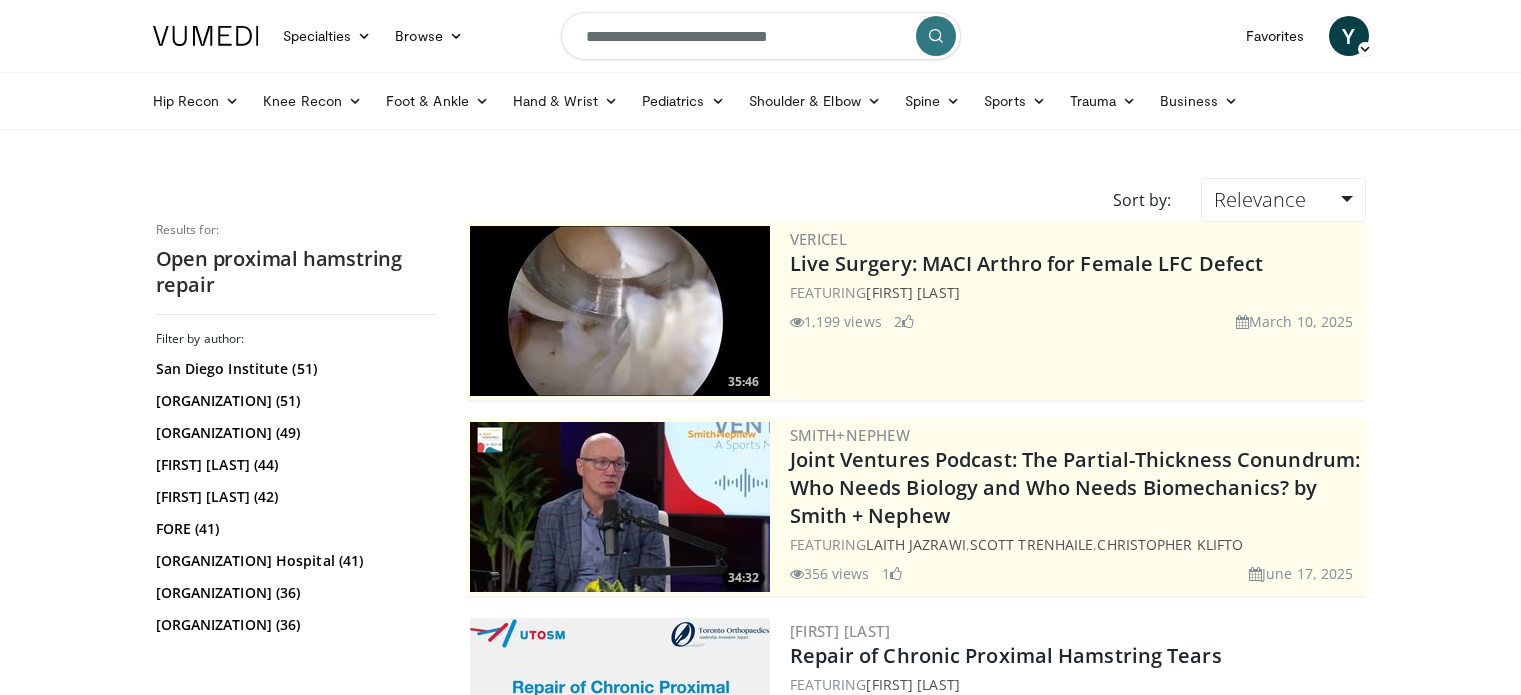 scroll, scrollTop: 4672, scrollLeft: 0, axis: vertical 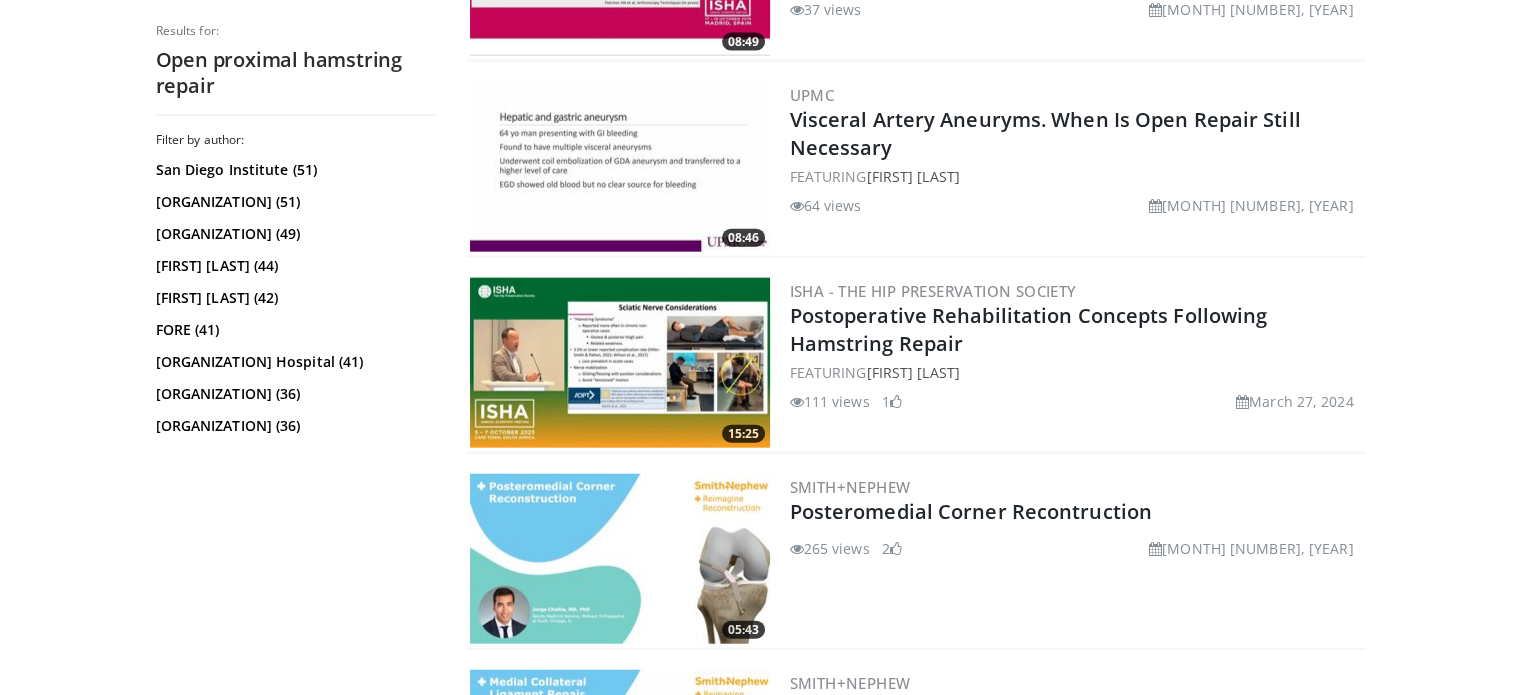 drag, startPoint x: 0, startPoint y: 0, endPoint x: 691, endPoint y: 349, distance: 774.13306 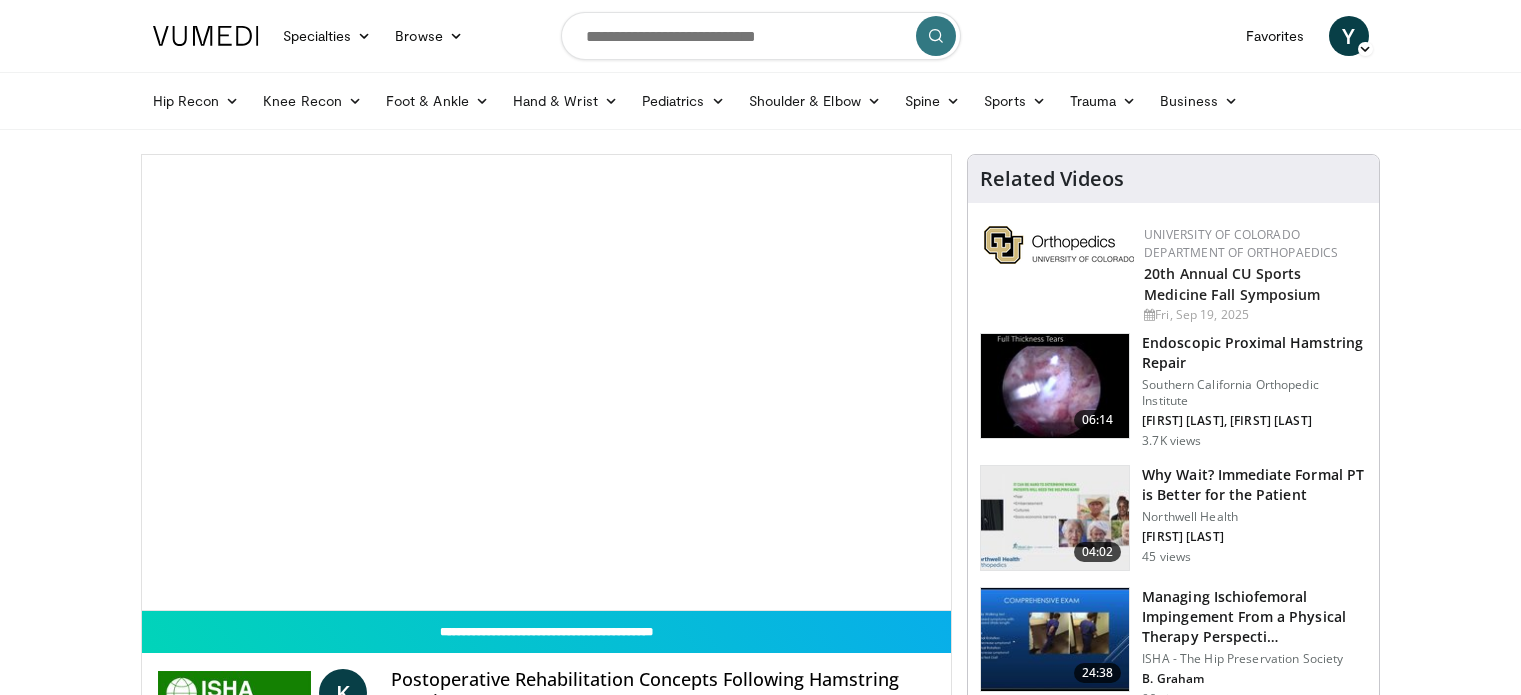 scroll, scrollTop: 0, scrollLeft: 0, axis: both 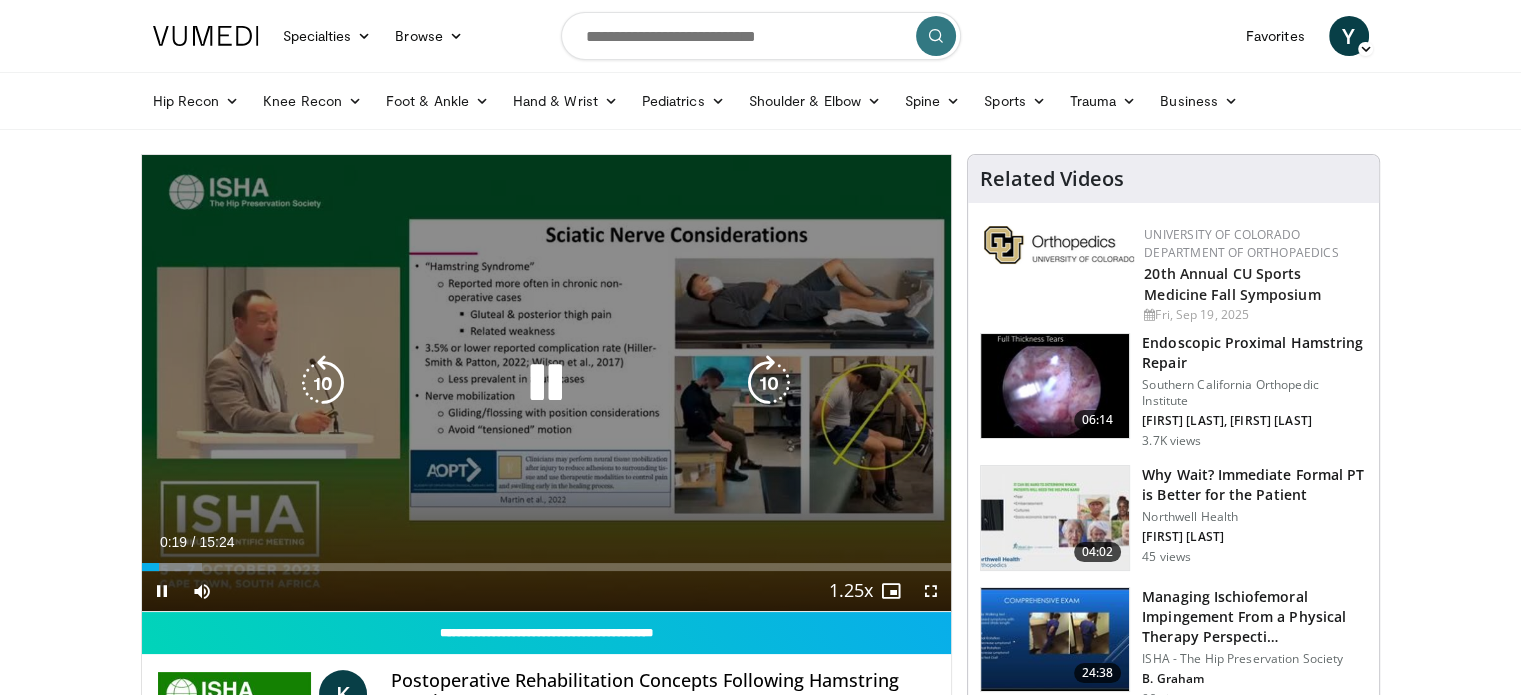 click at bounding box center [769, 383] 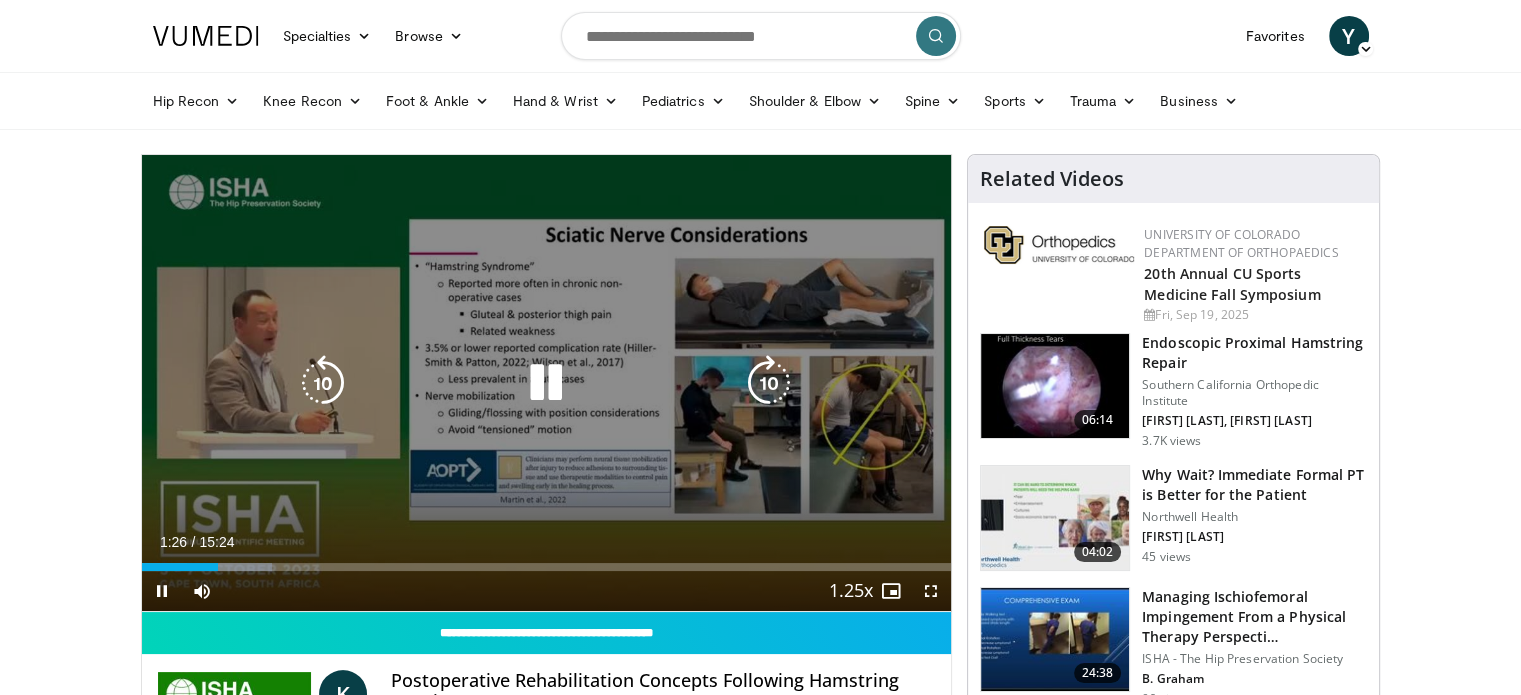click at bounding box center [546, 383] 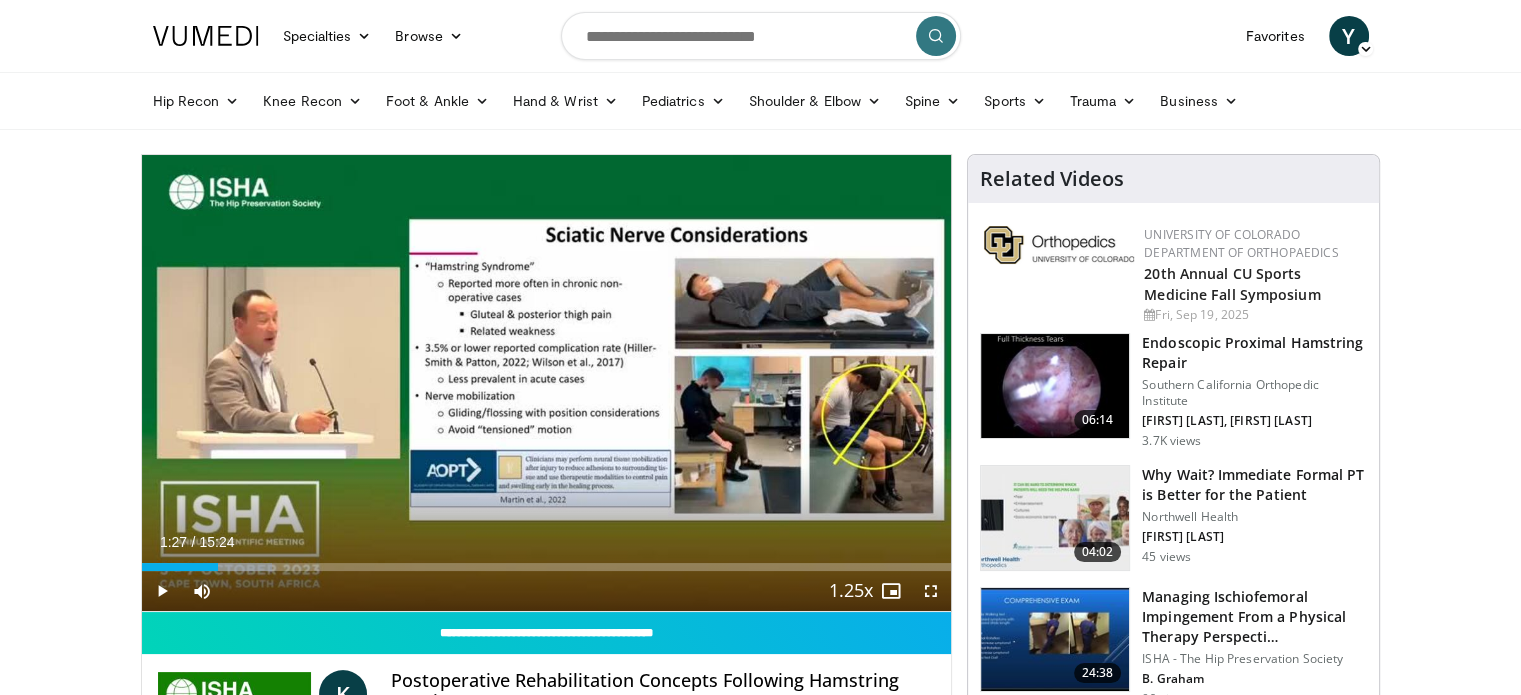 click on "10 seconds
Tap to unmute" at bounding box center (547, 383) 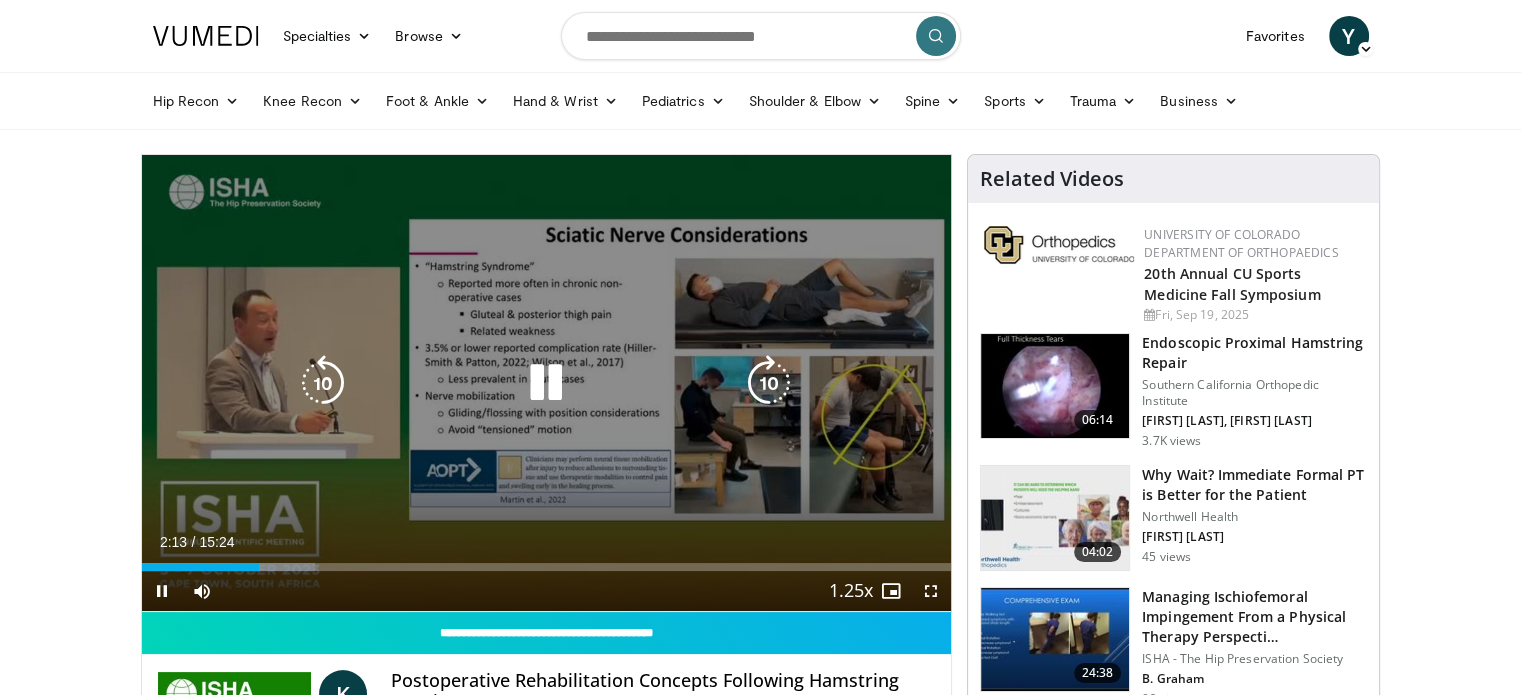 click at bounding box center (546, 383) 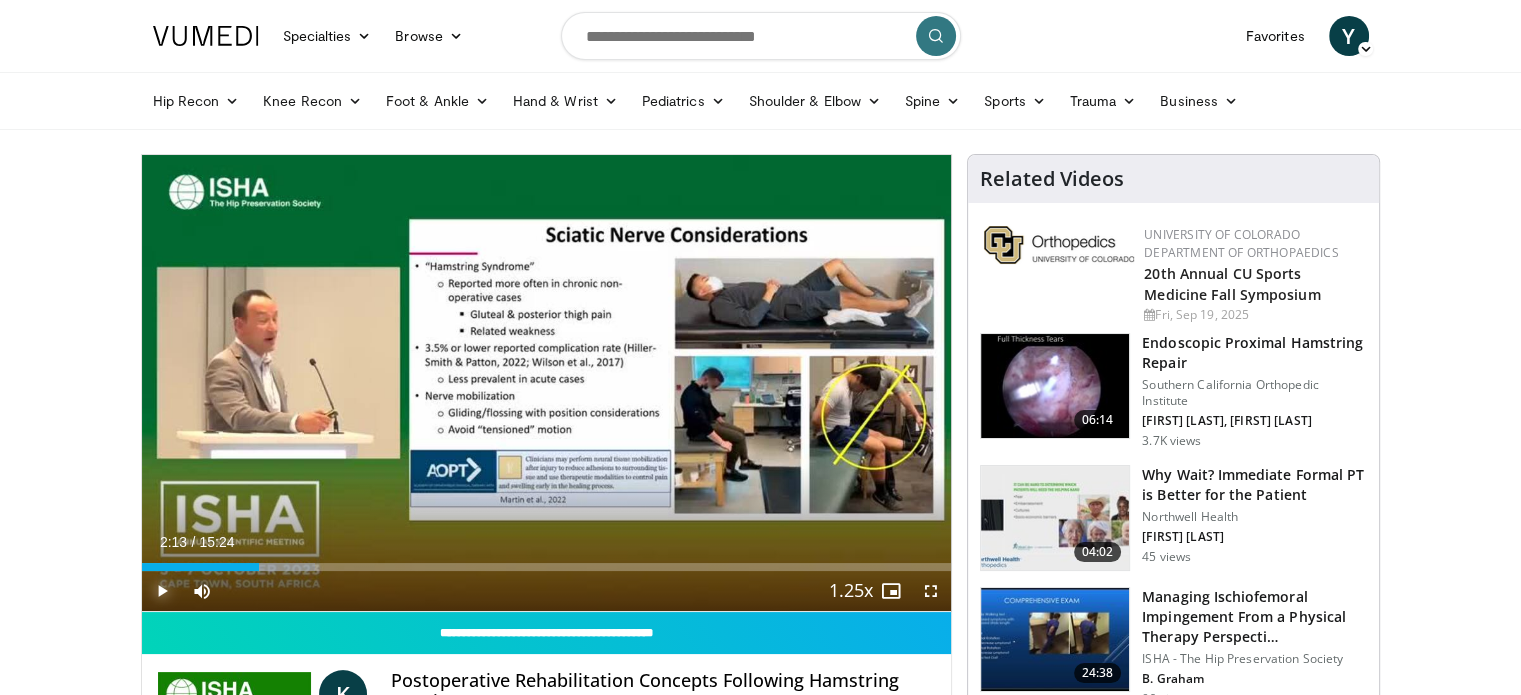 click at bounding box center [162, 591] 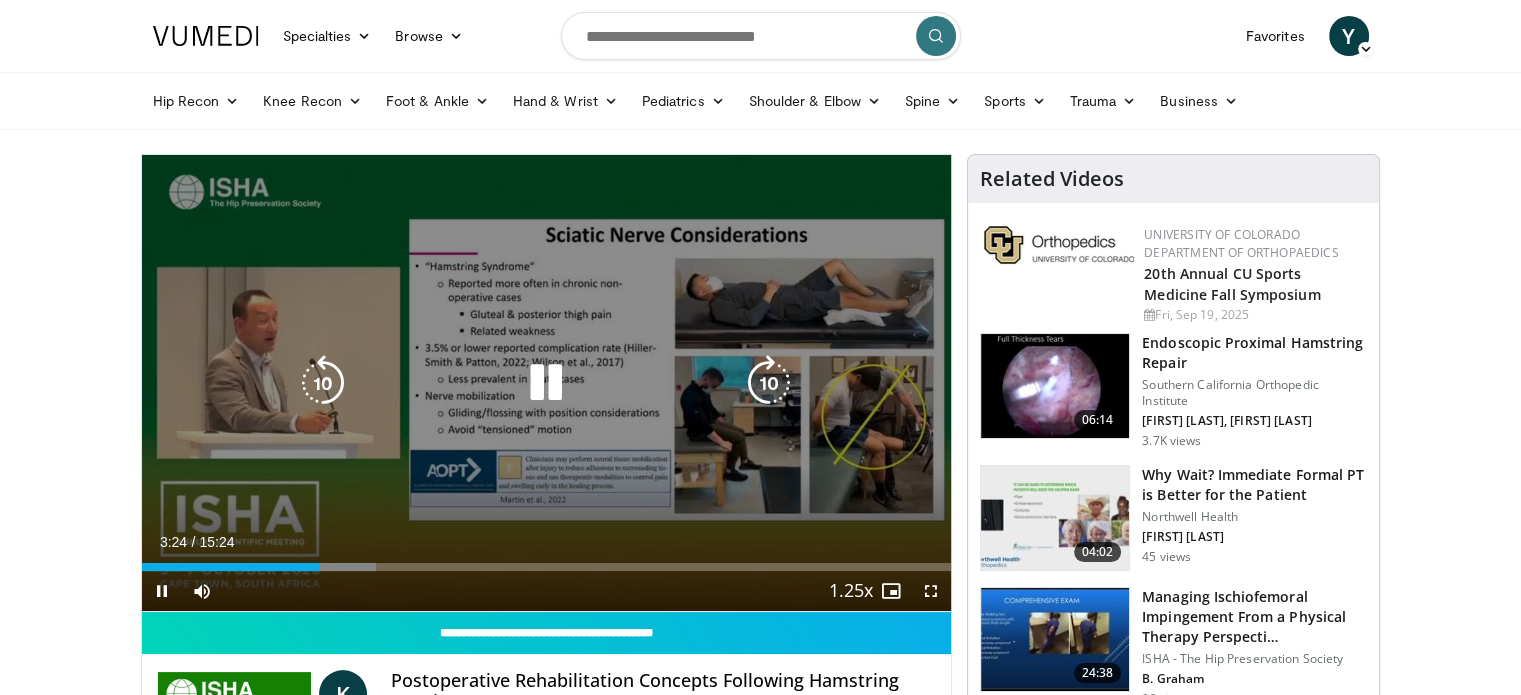 click at bounding box center [546, 383] 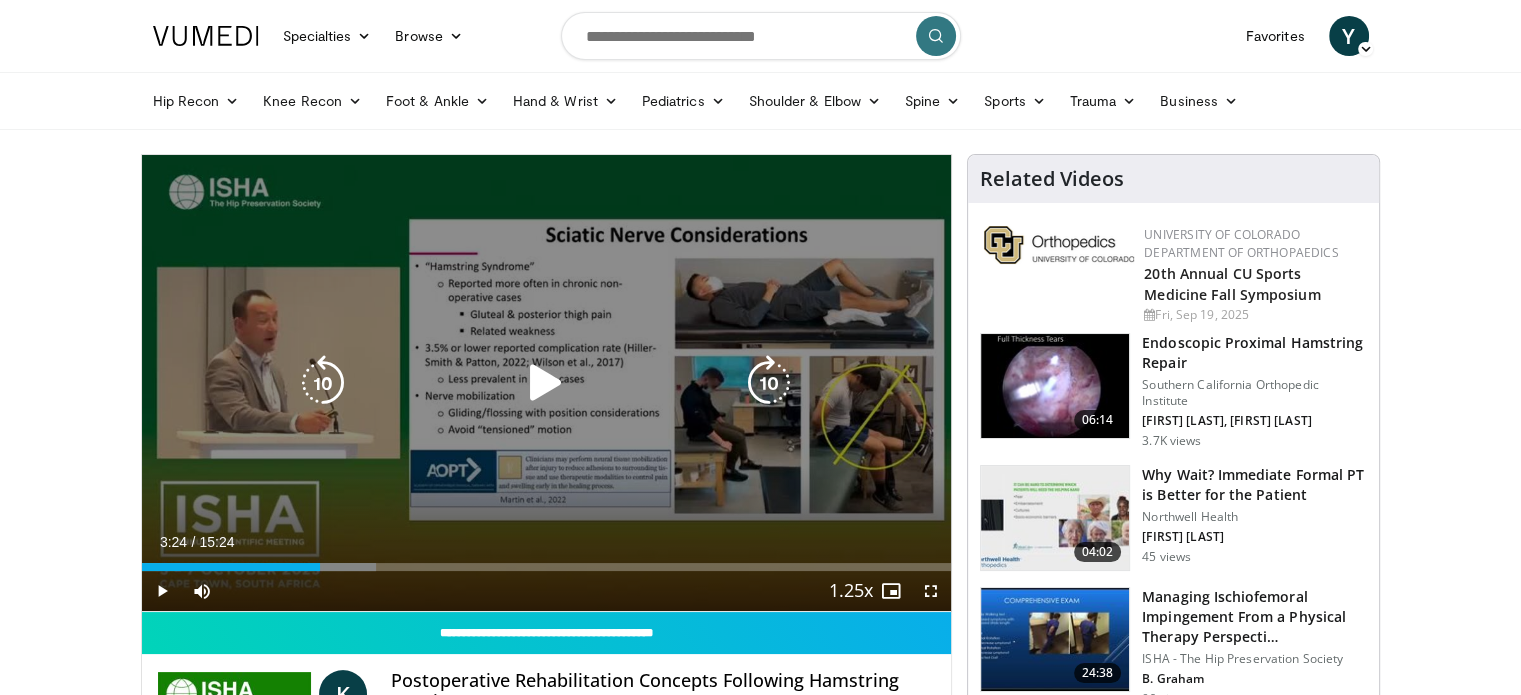 click at bounding box center [546, 383] 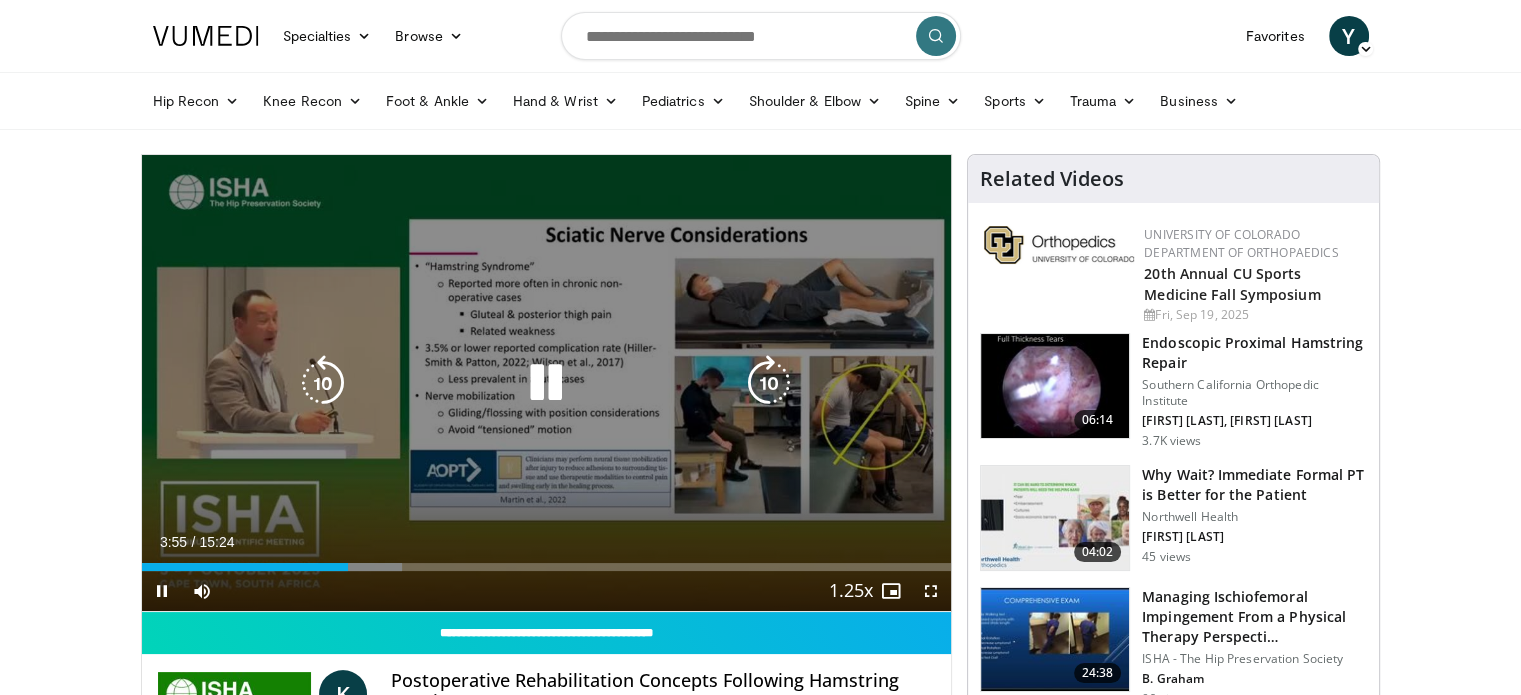 click at bounding box center (546, 383) 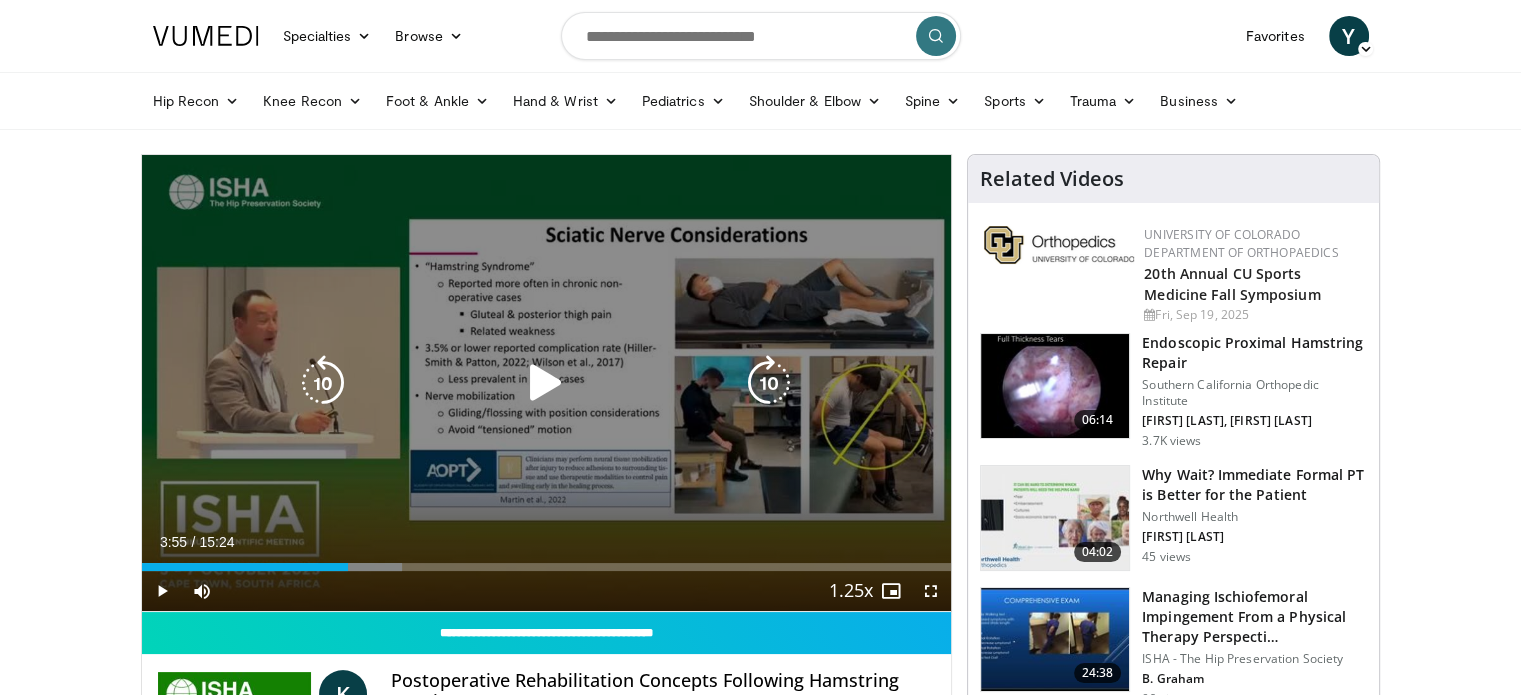 click at bounding box center [546, 383] 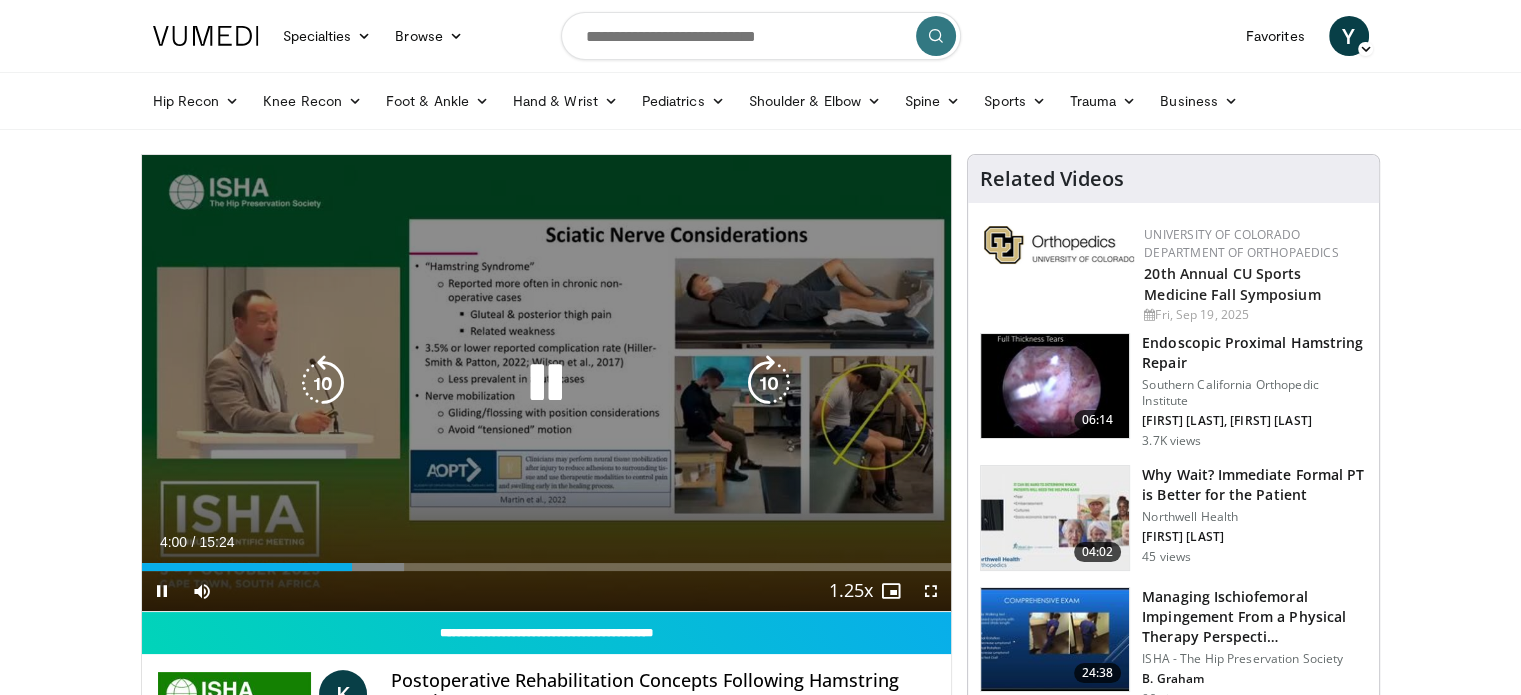 click at bounding box center [546, 383] 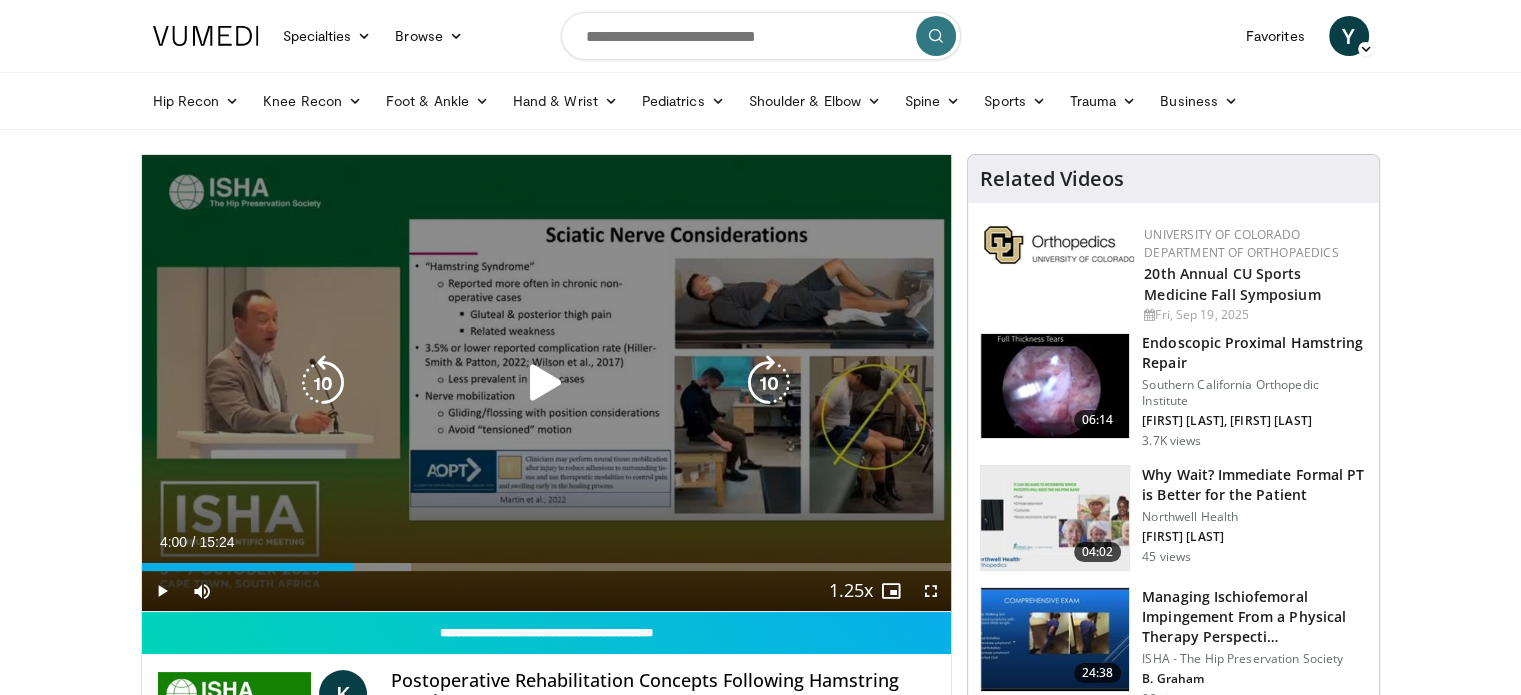 click at bounding box center (546, 383) 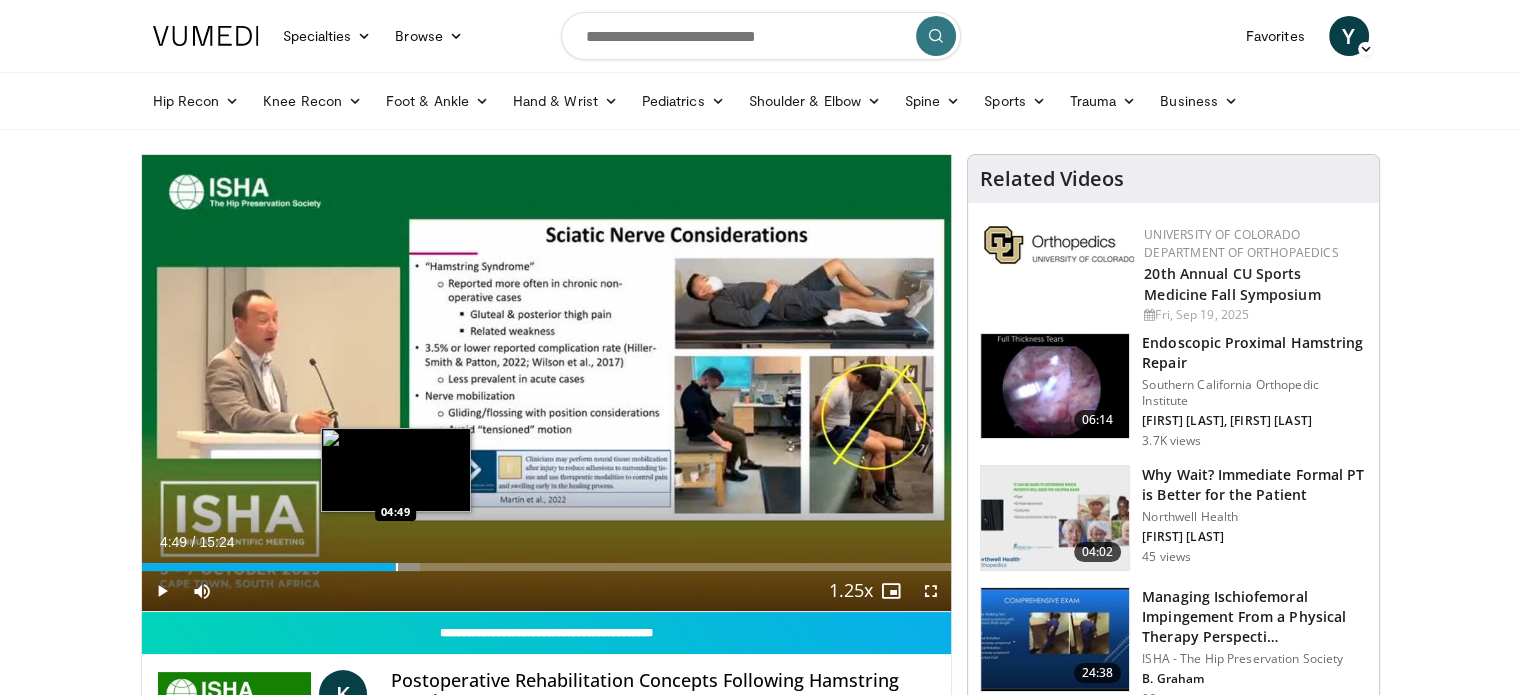 click at bounding box center (397, 567) 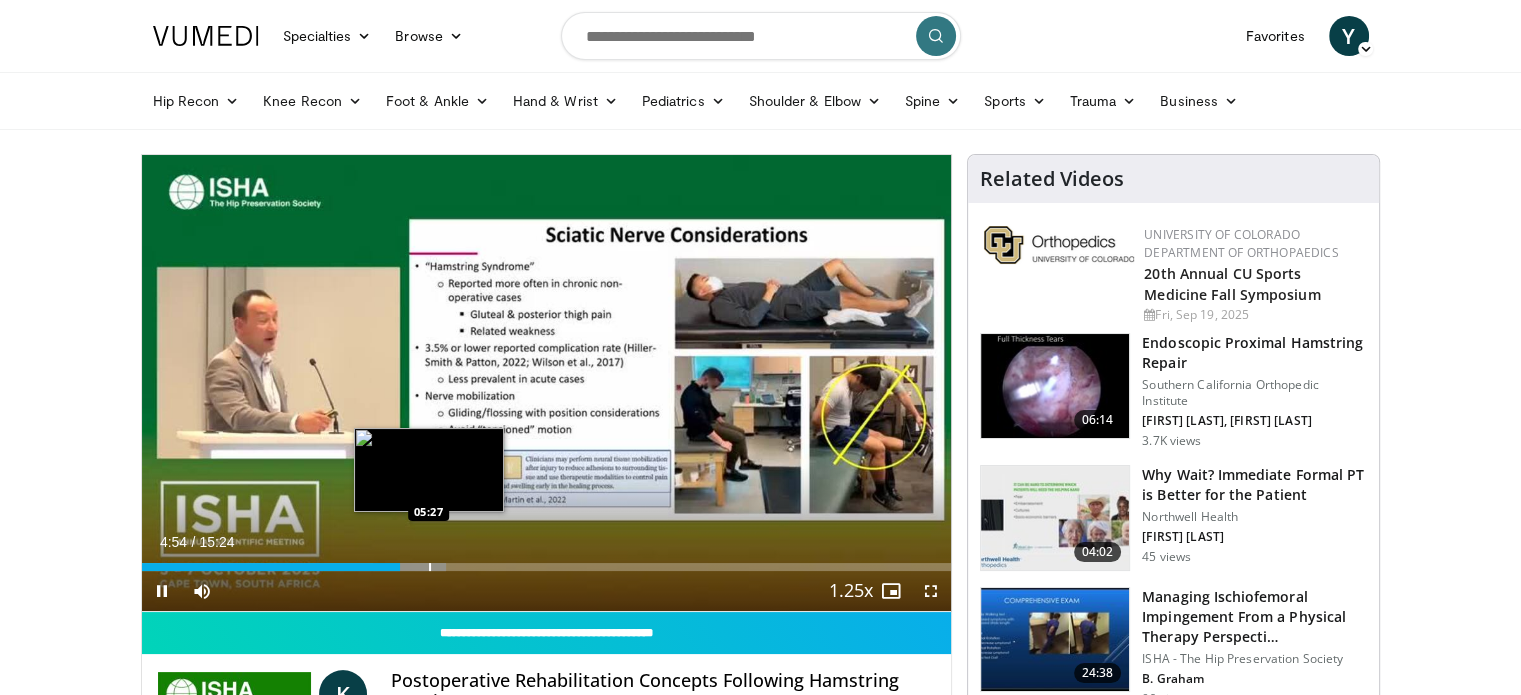 click on "**********" at bounding box center [547, 383] 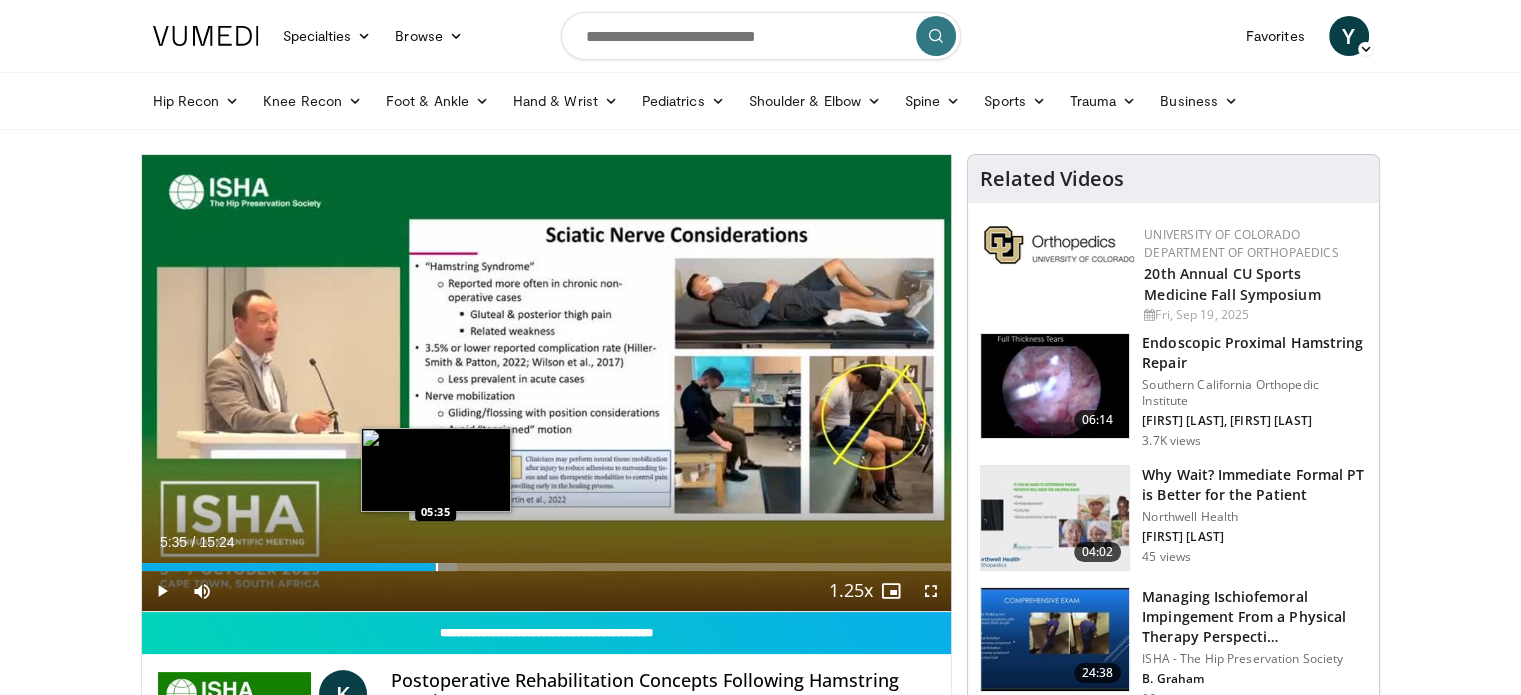 click at bounding box center [437, 567] 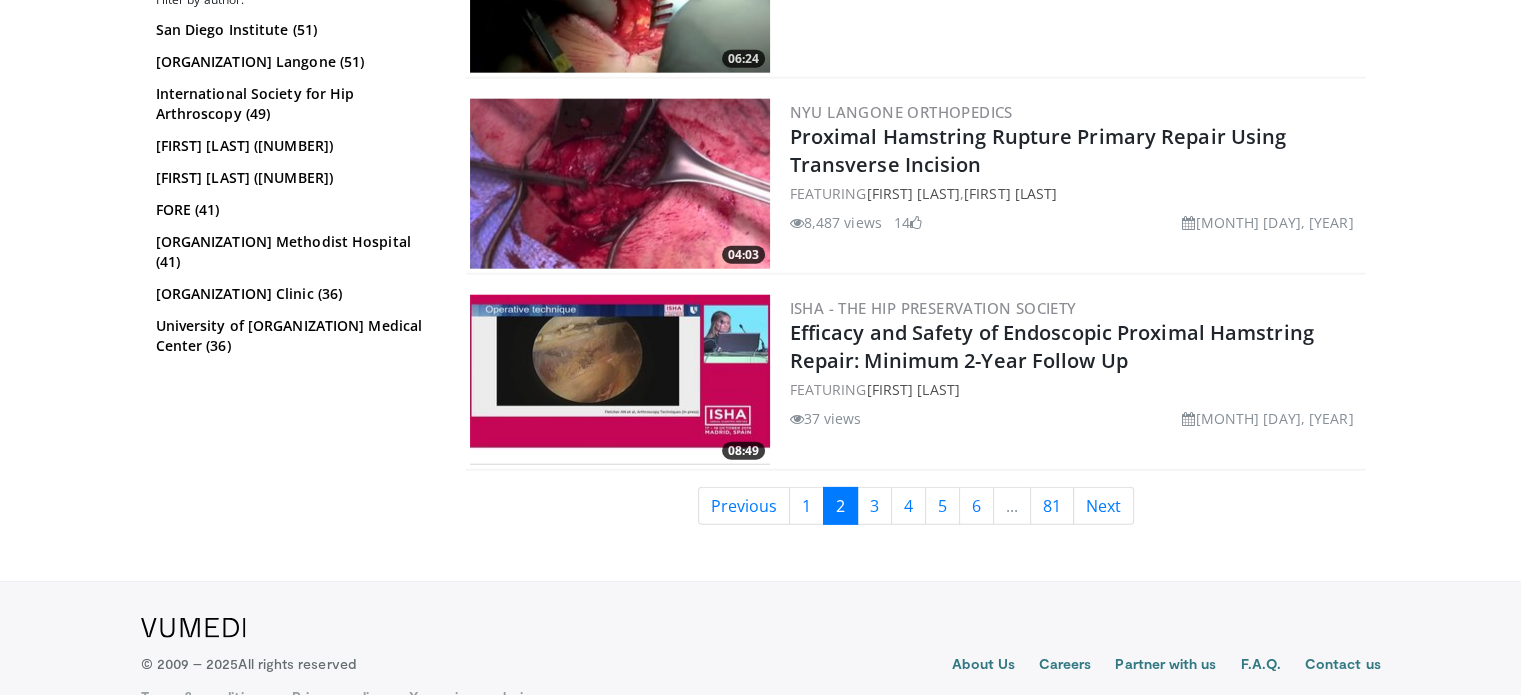 scroll, scrollTop: 5052, scrollLeft: 0, axis: vertical 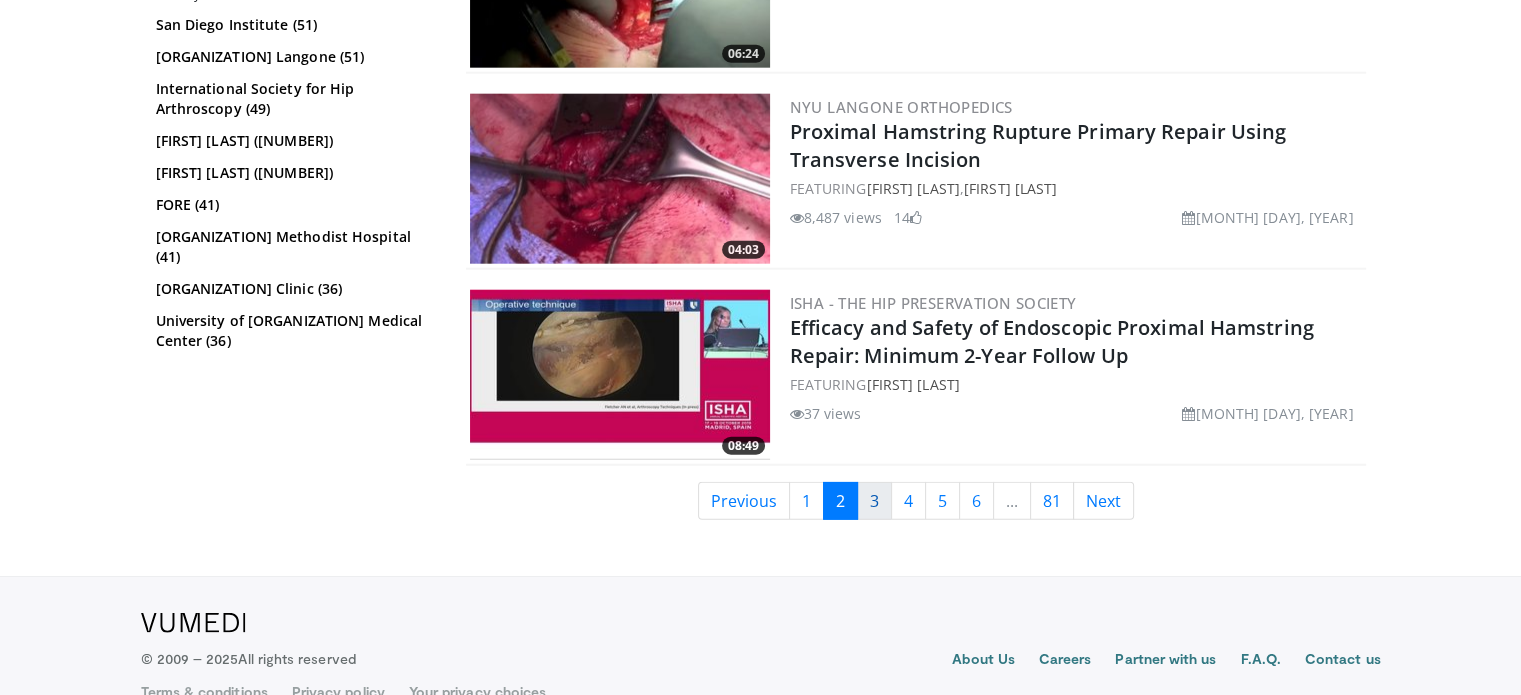 click on "3" at bounding box center (874, 501) 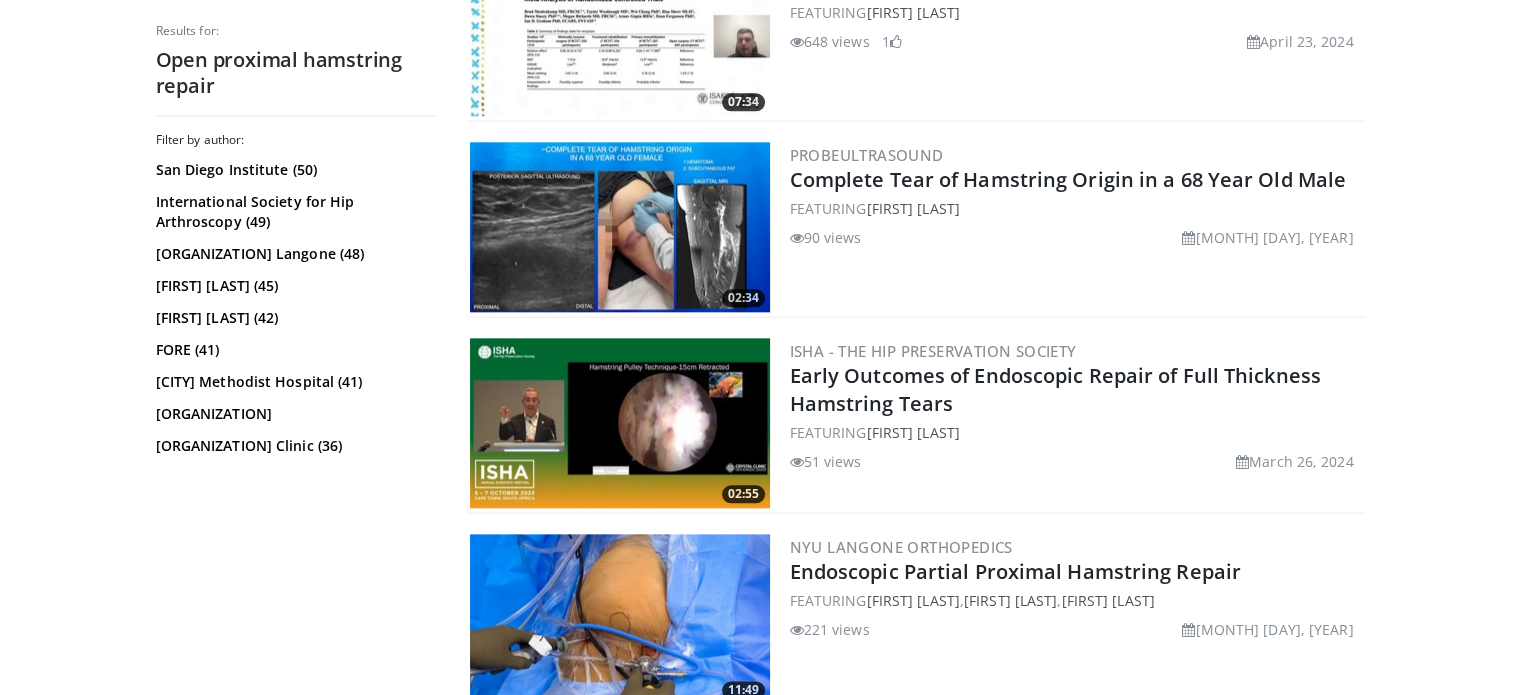 scroll, scrollTop: 2247, scrollLeft: 0, axis: vertical 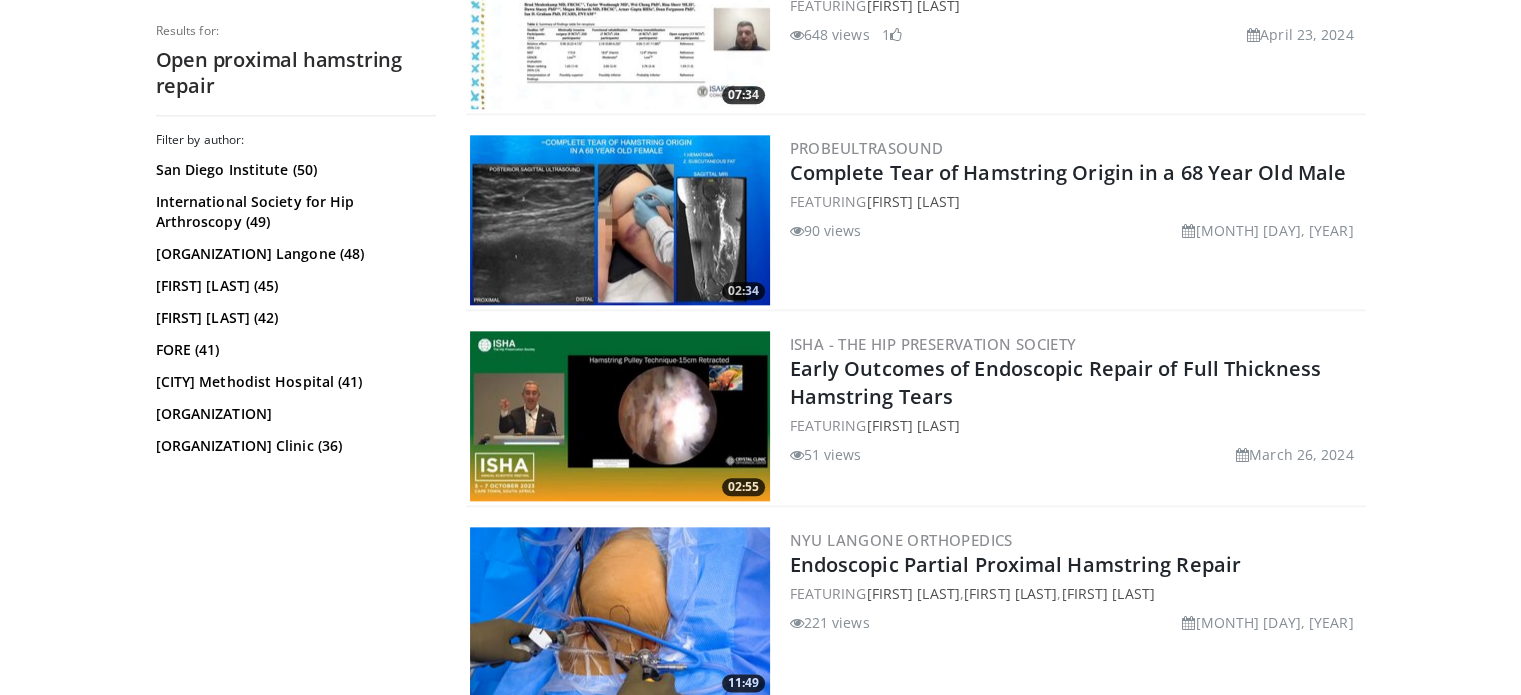 drag, startPoint x: 1004, startPoint y: 528, endPoint x: 957, endPoint y: 468, distance: 76.2168 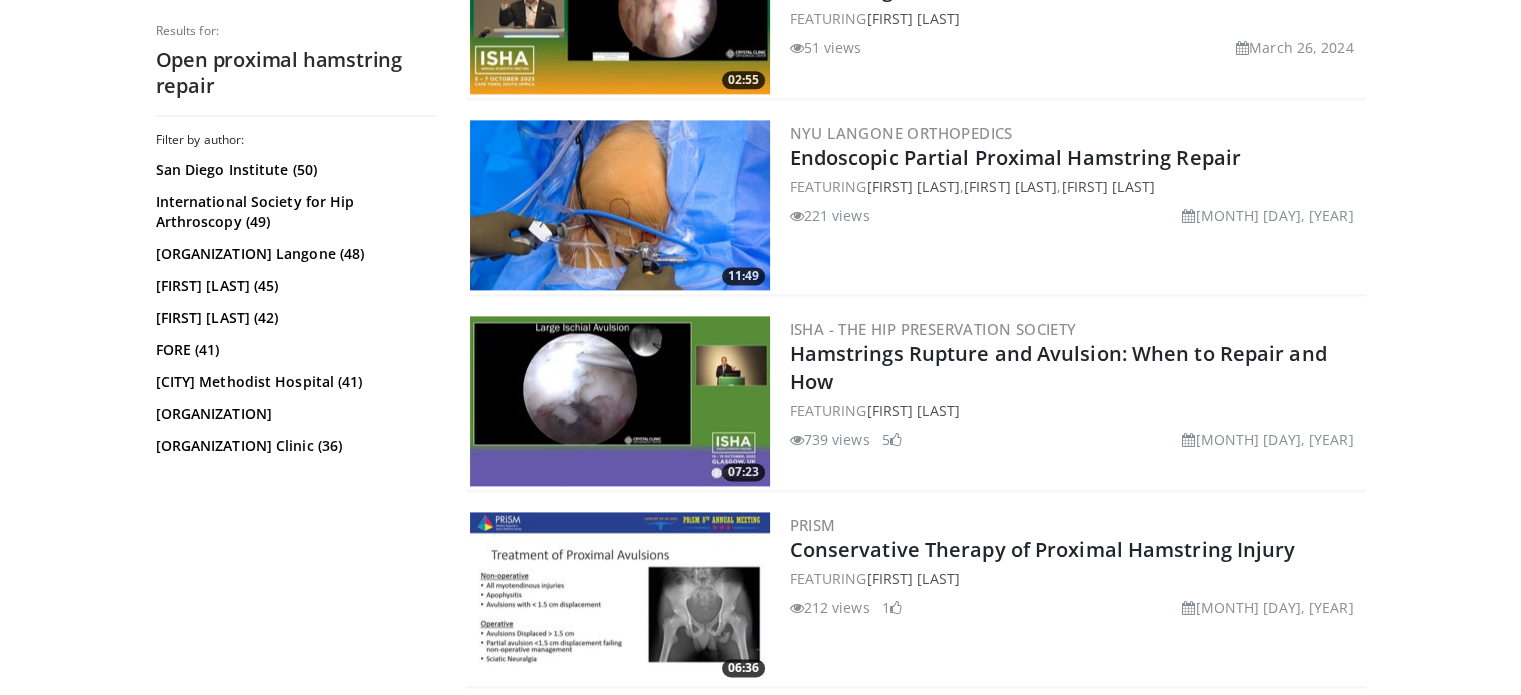 scroll, scrollTop: 2720, scrollLeft: 0, axis: vertical 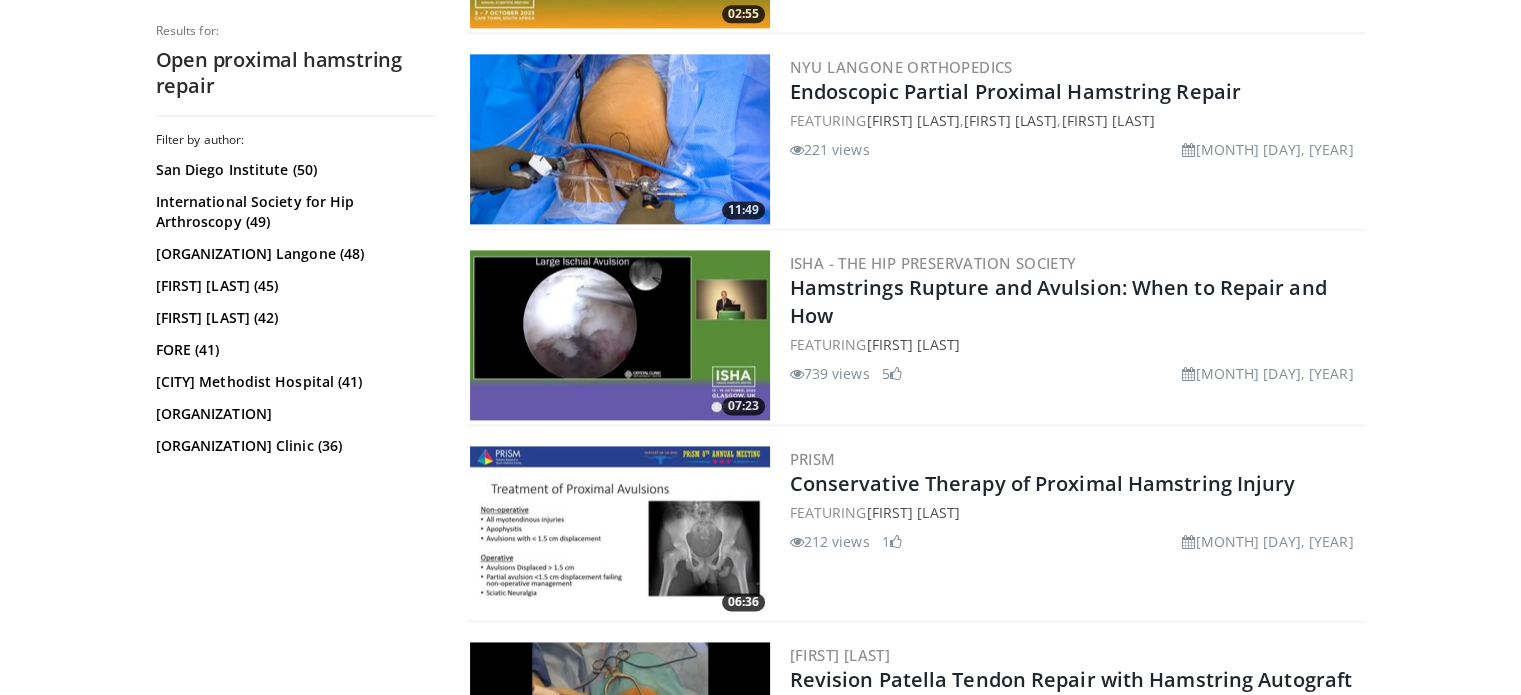 click on "Conservative Therapy of Proximal Hamstring Injury" at bounding box center (1043, 483) 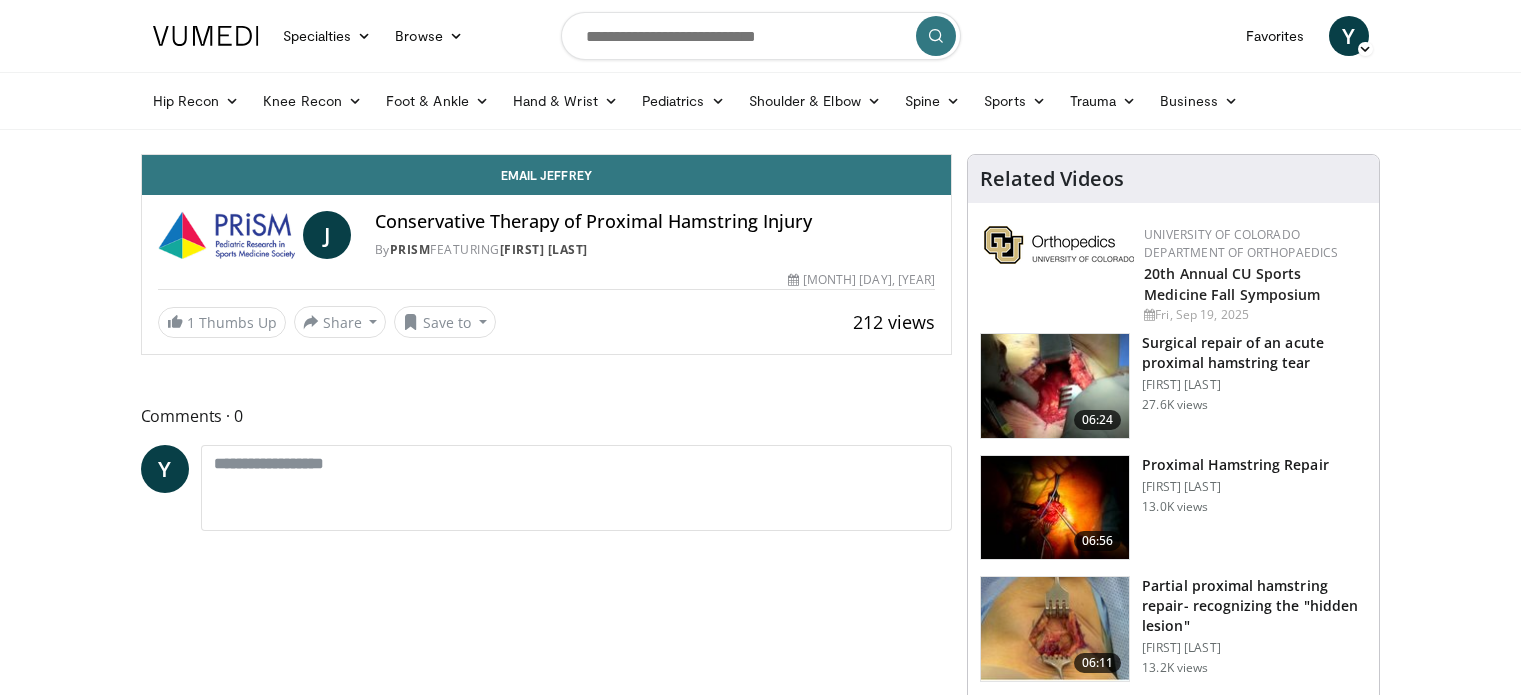 scroll, scrollTop: 4, scrollLeft: 0, axis: vertical 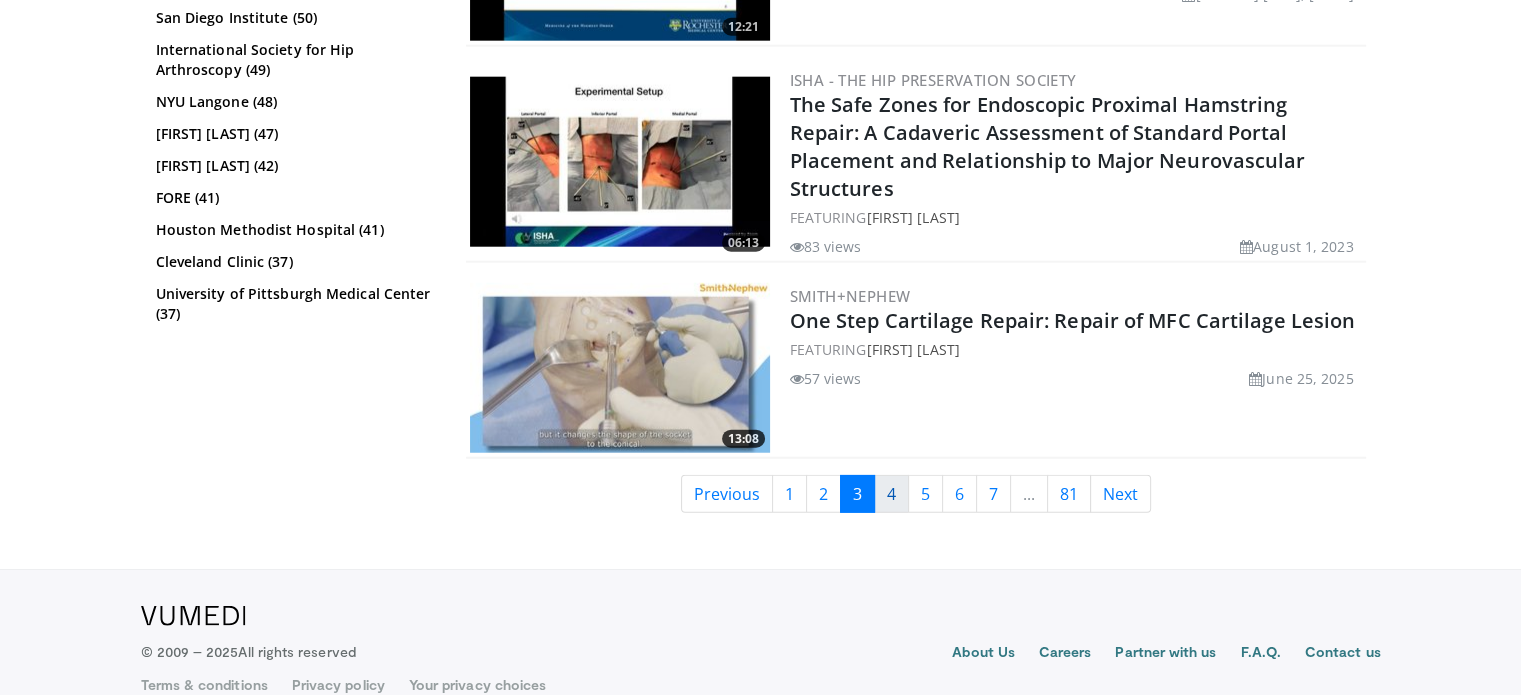 click on "4" at bounding box center (891, 494) 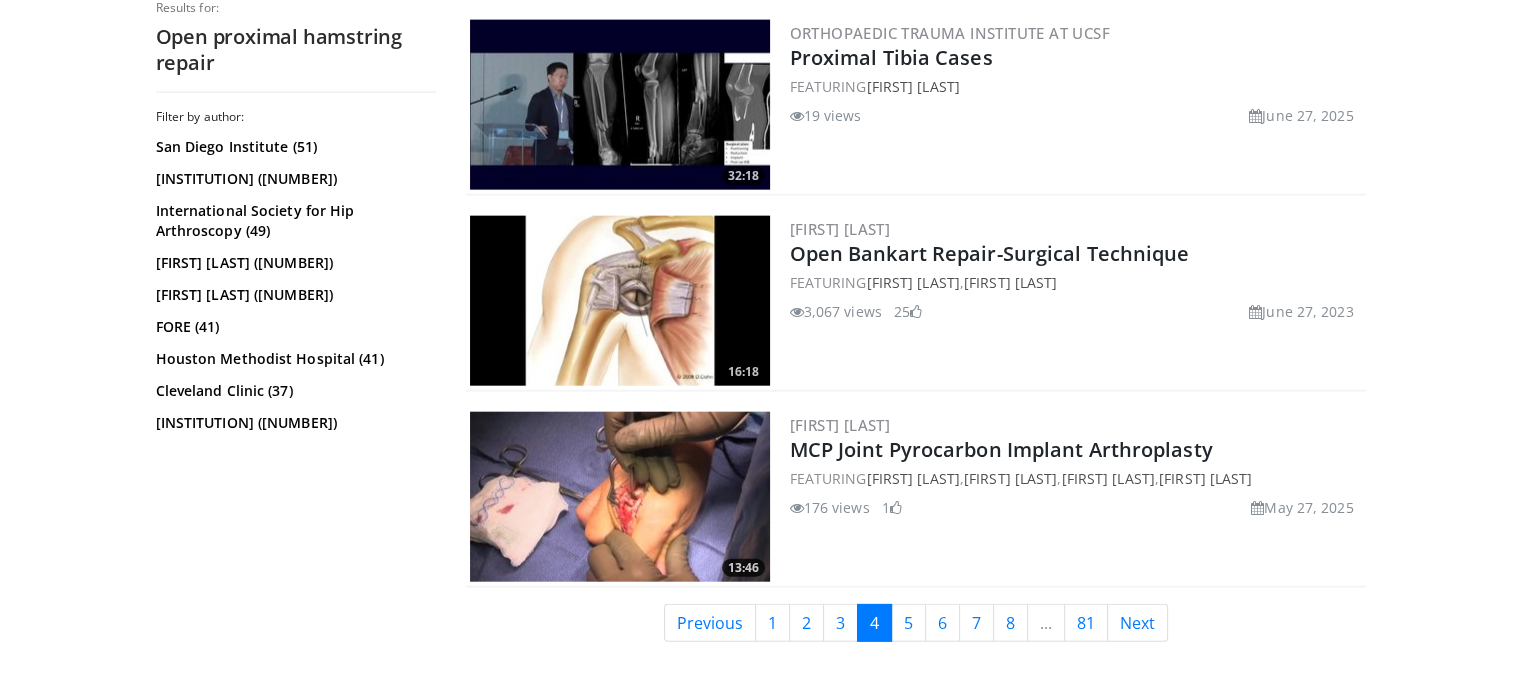 scroll, scrollTop: 4863, scrollLeft: 0, axis: vertical 